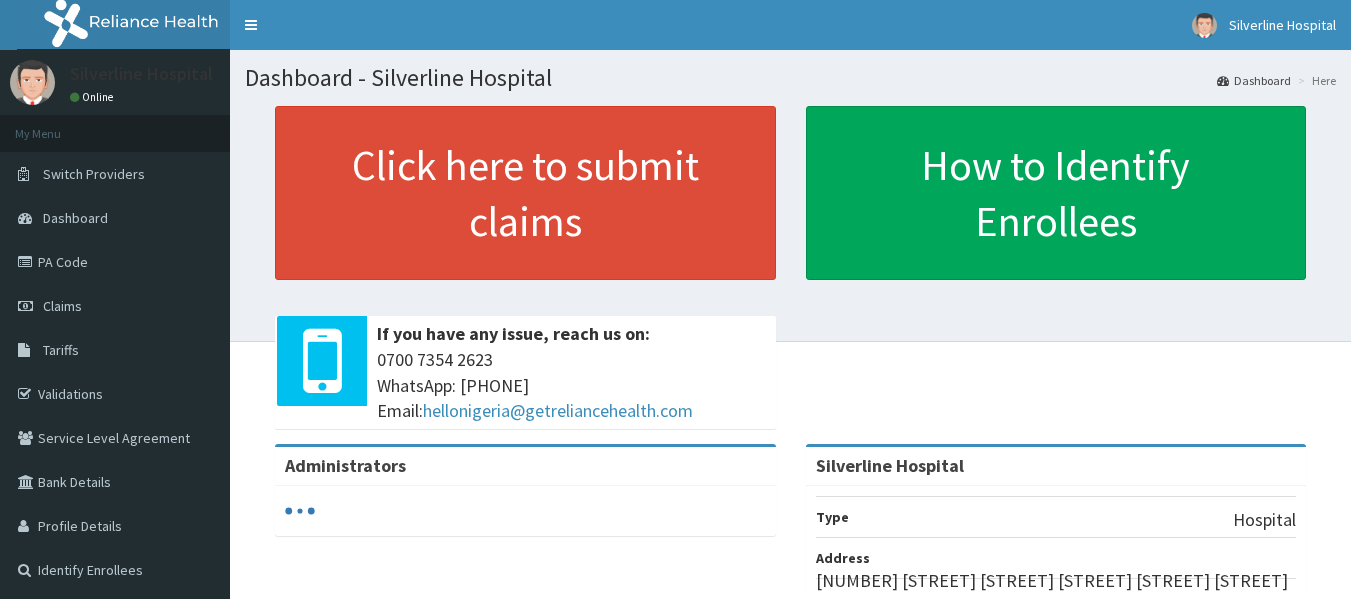 scroll, scrollTop: 0, scrollLeft: 0, axis: both 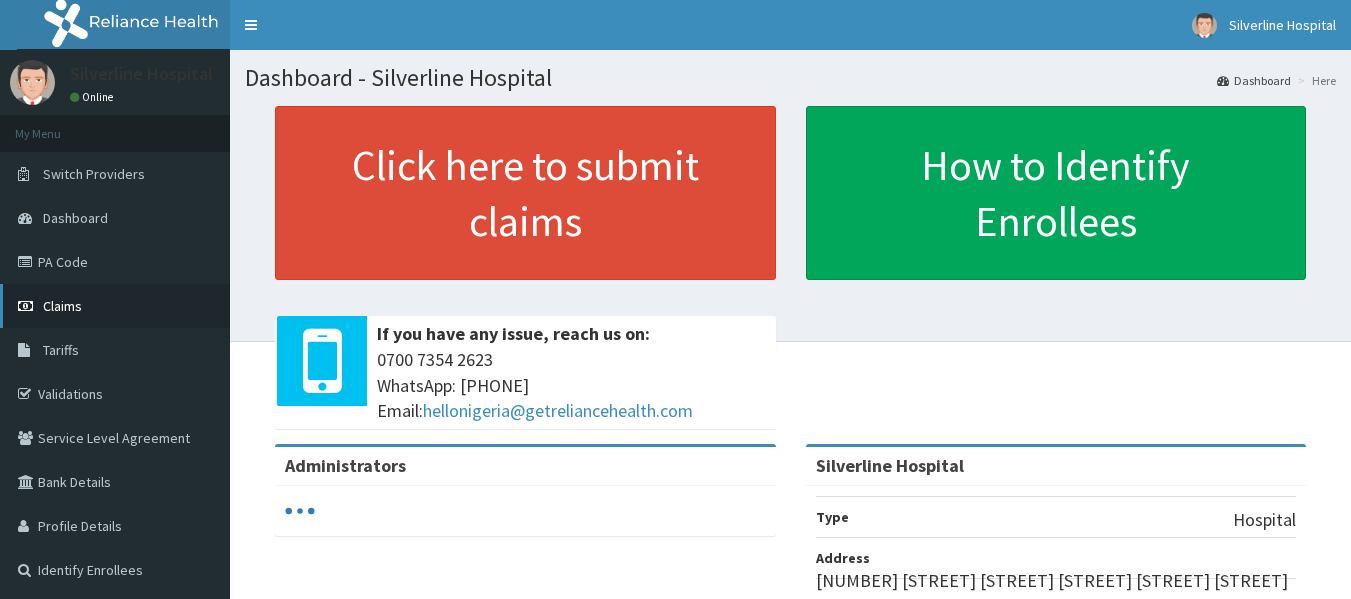 click on "Claims" at bounding box center [62, 306] 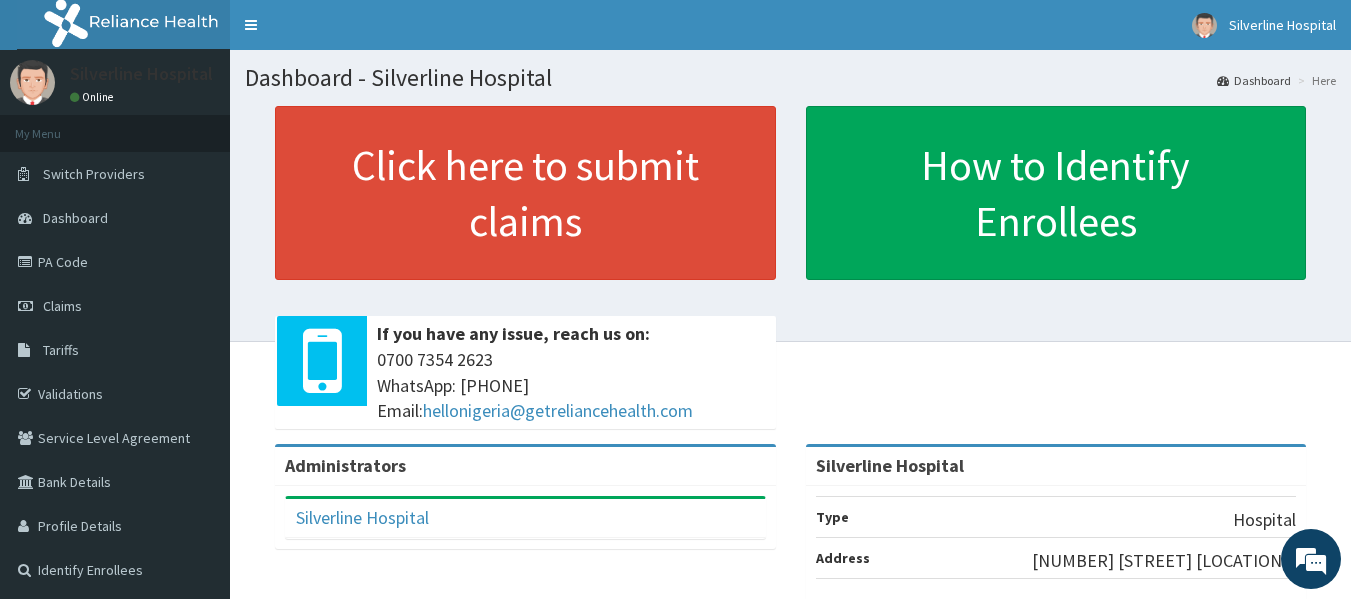 scroll, scrollTop: 0, scrollLeft: 0, axis: both 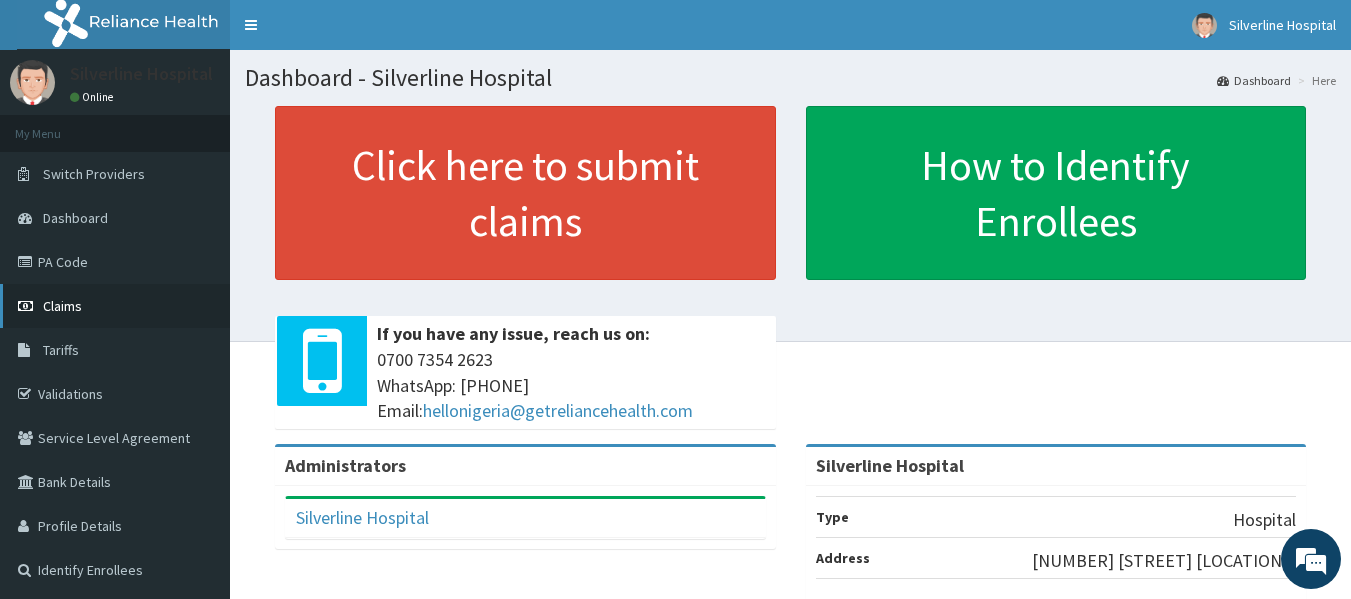 click on "Claims" at bounding box center (62, 306) 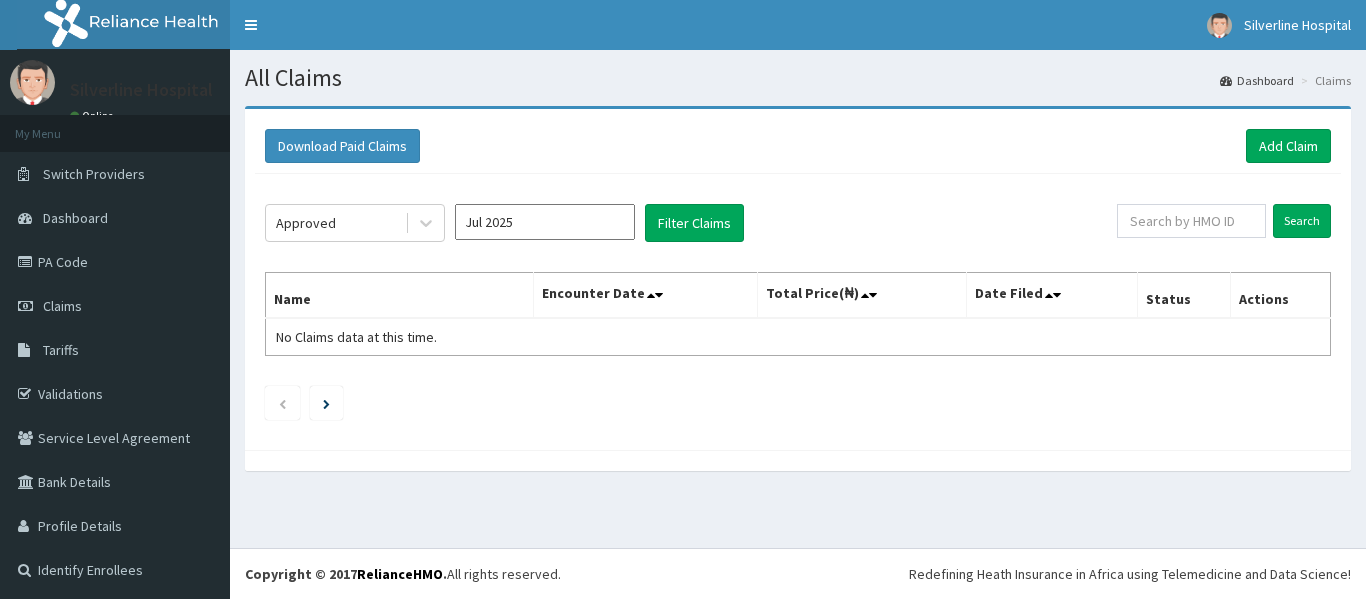 scroll, scrollTop: 0, scrollLeft: 0, axis: both 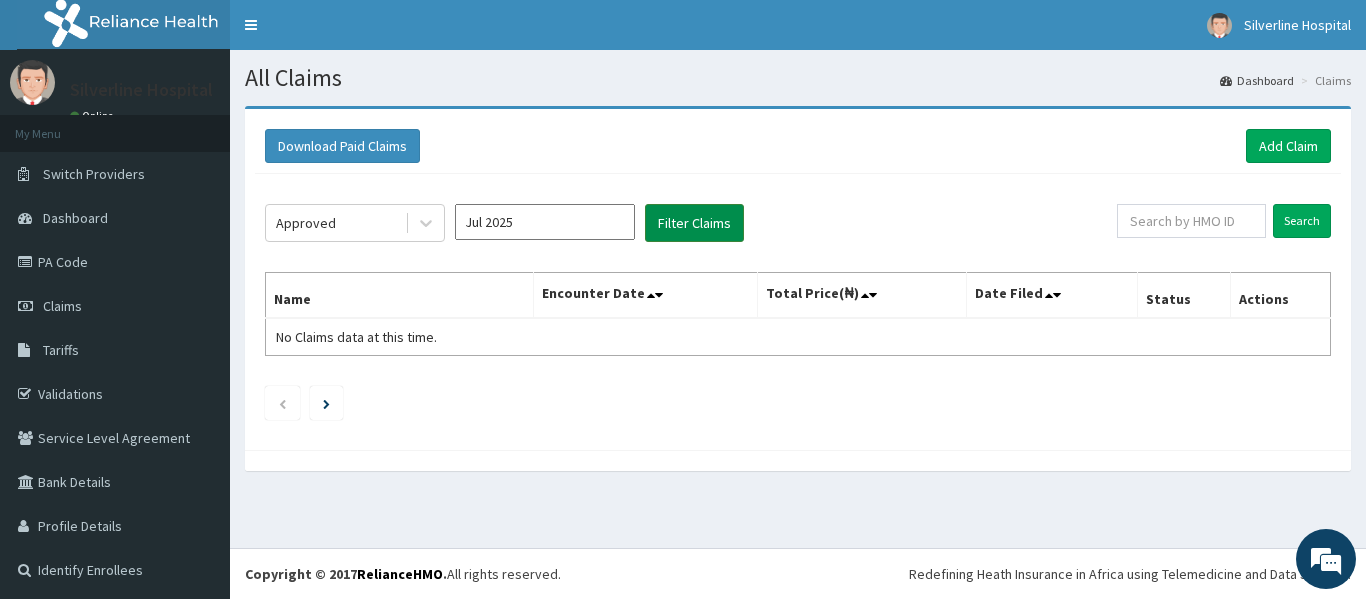 click on "Filter Claims" at bounding box center (694, 223) 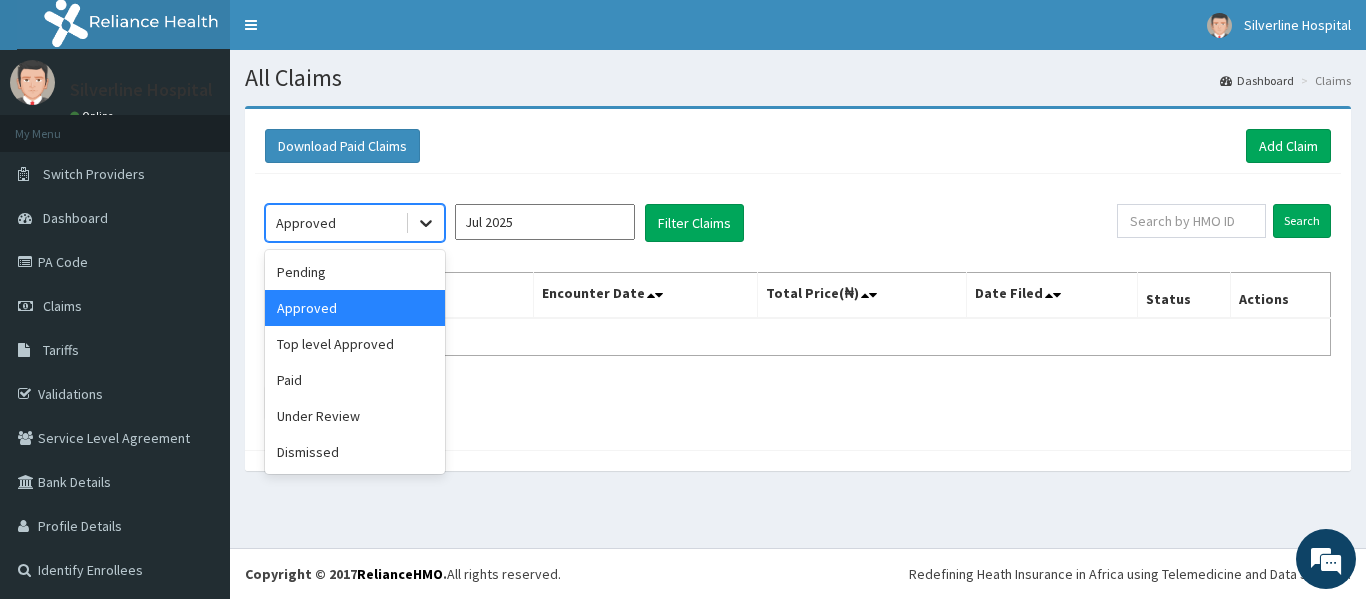 click 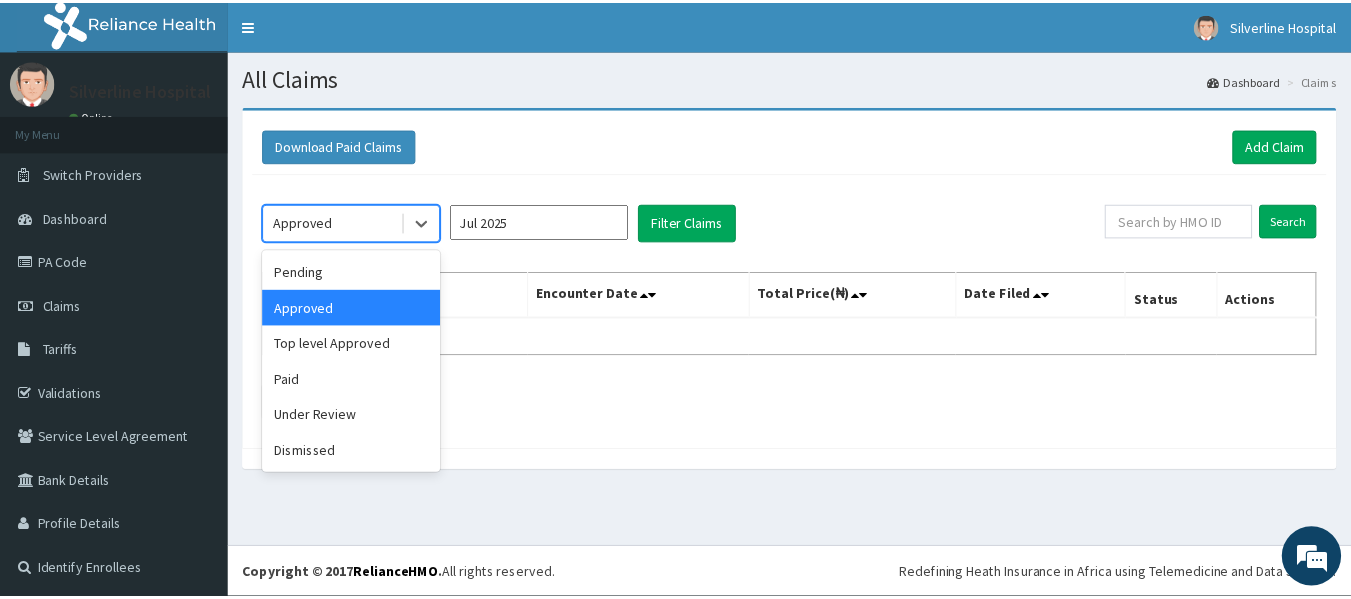 scroll, scrollTop: 0, scrollLeft: 0, axis: both 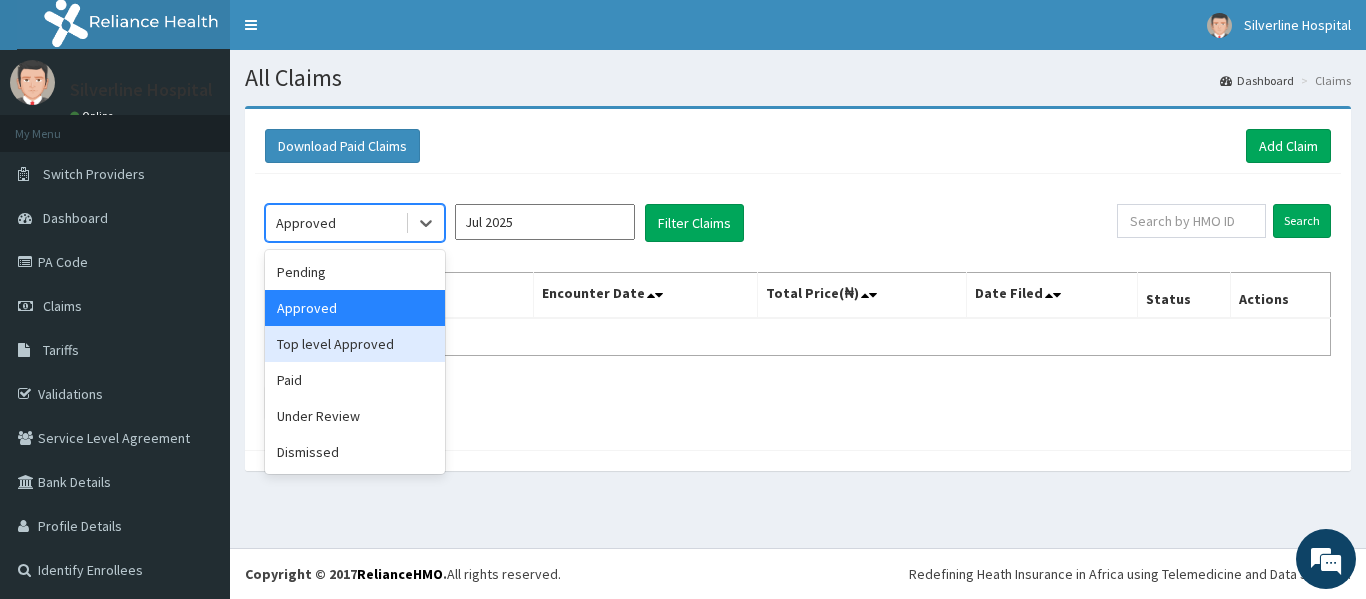 click on "Top level Approved" at bounding box center (355, 344) 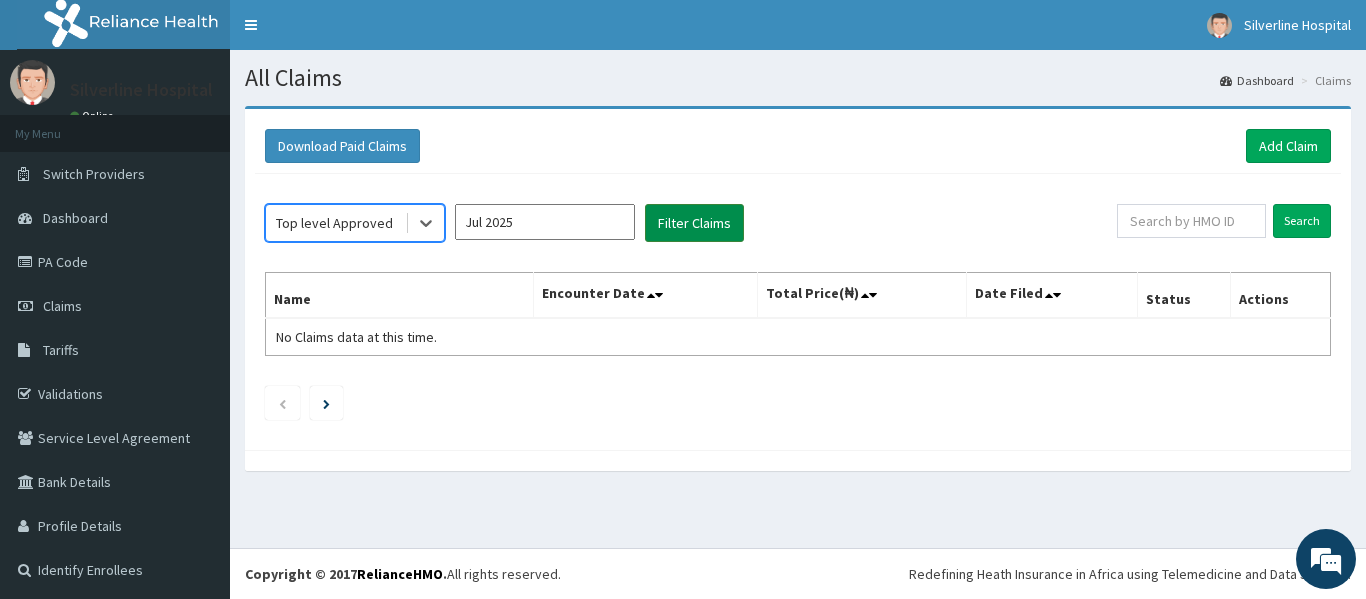 click on "Filter Claims" at bounding box center (694, 223) 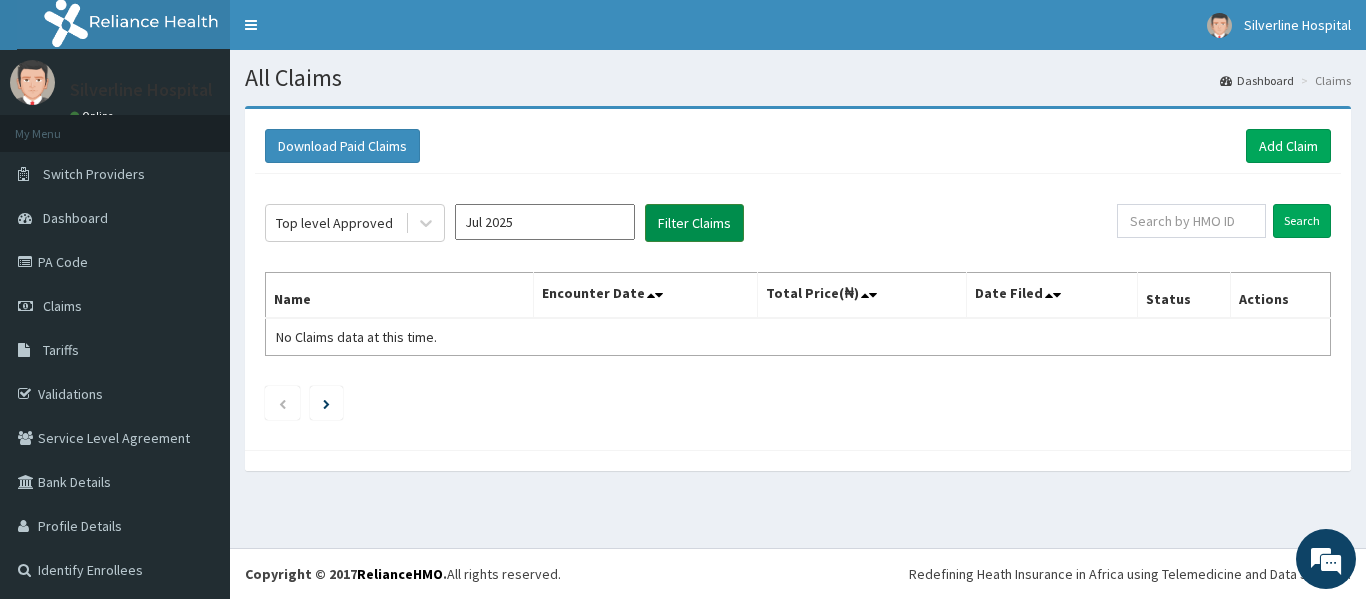 click on "Filter Claims" at bounding box center [694, 223] 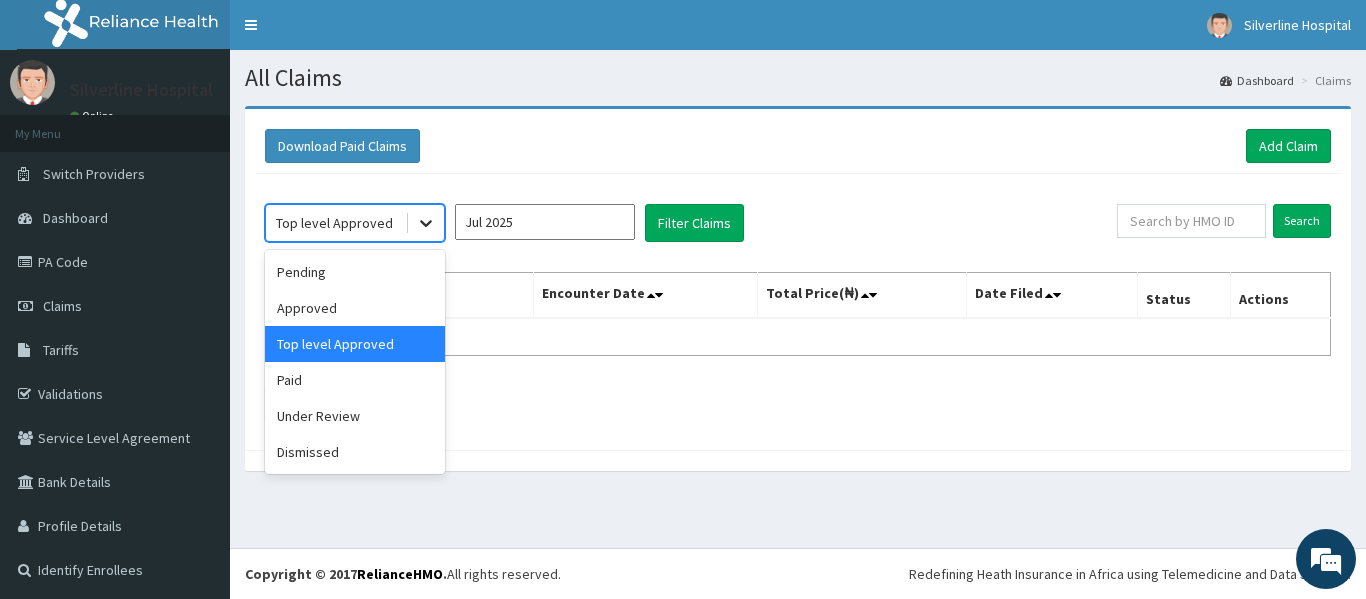 click 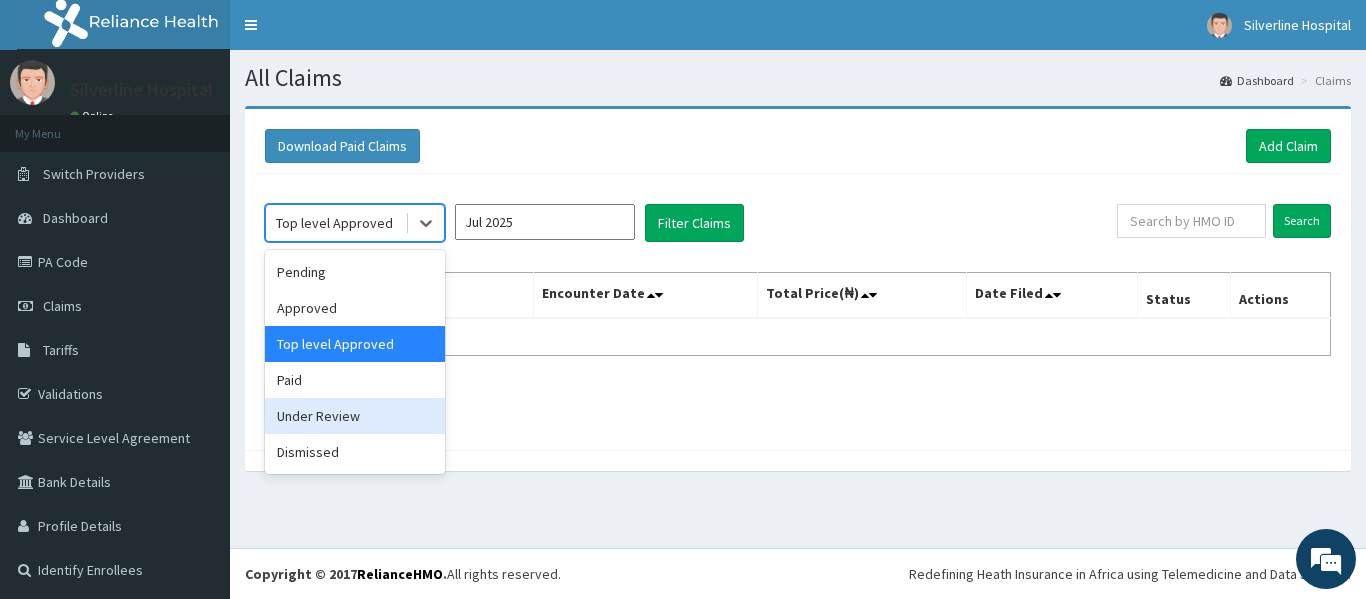 click on "Under Review" at bounding box center [355, 416] 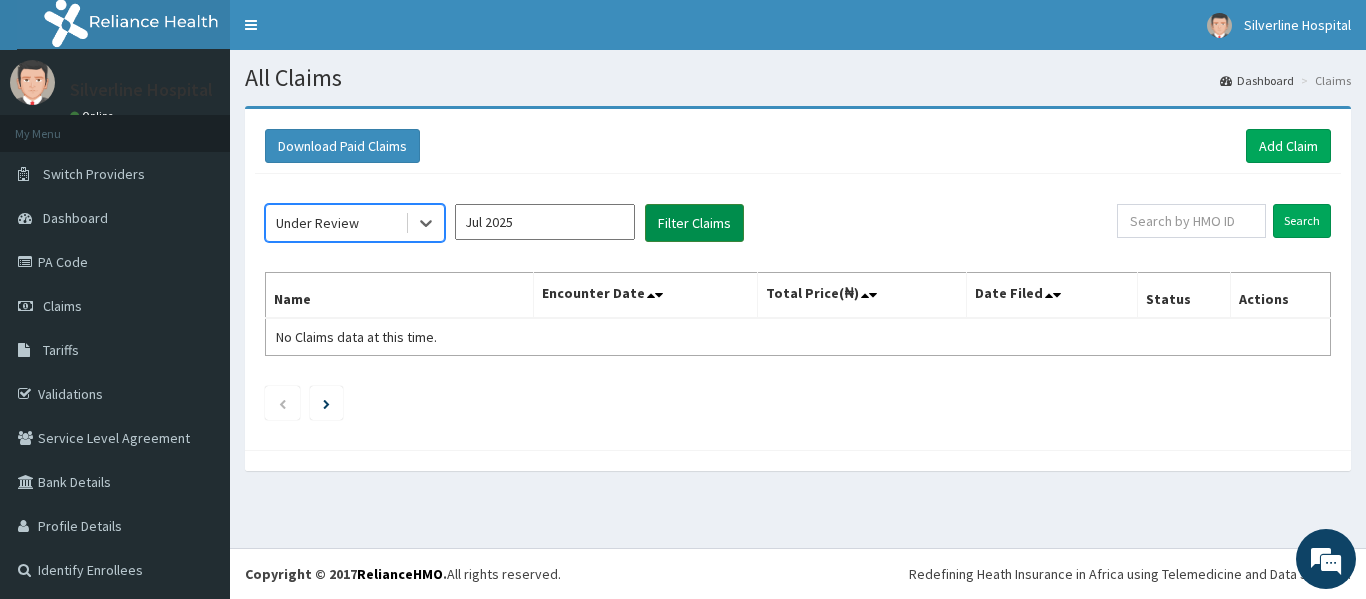 click on "Filter Claims" at bounding box center (694, 223) 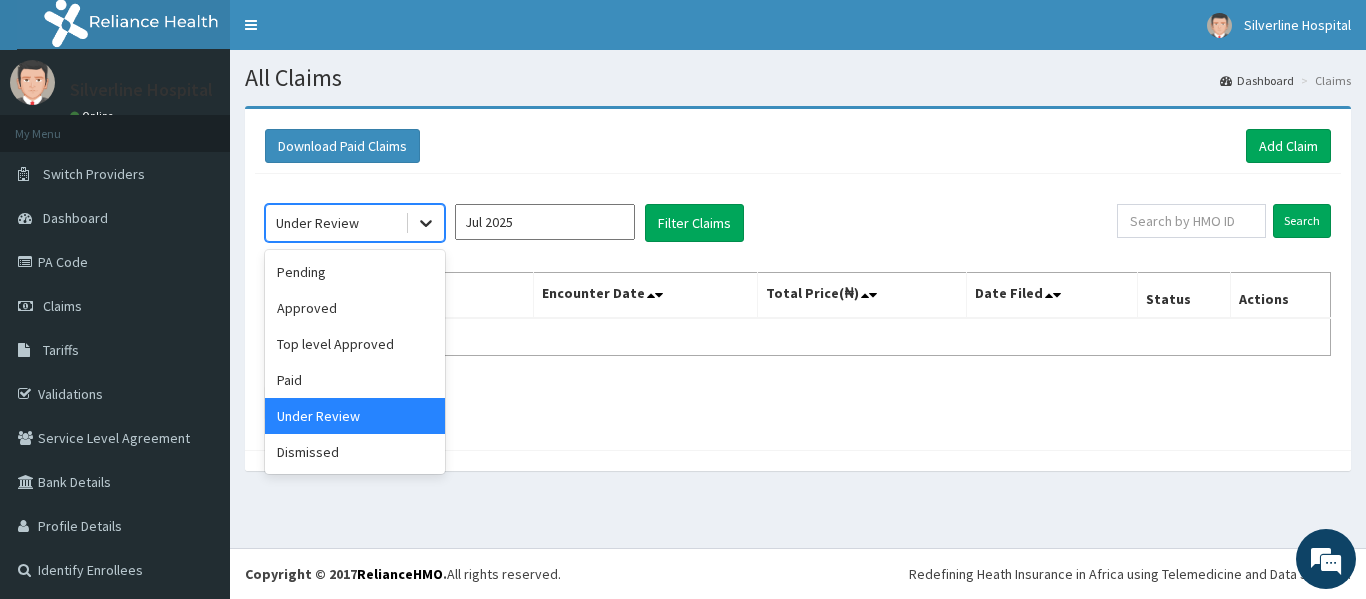 click 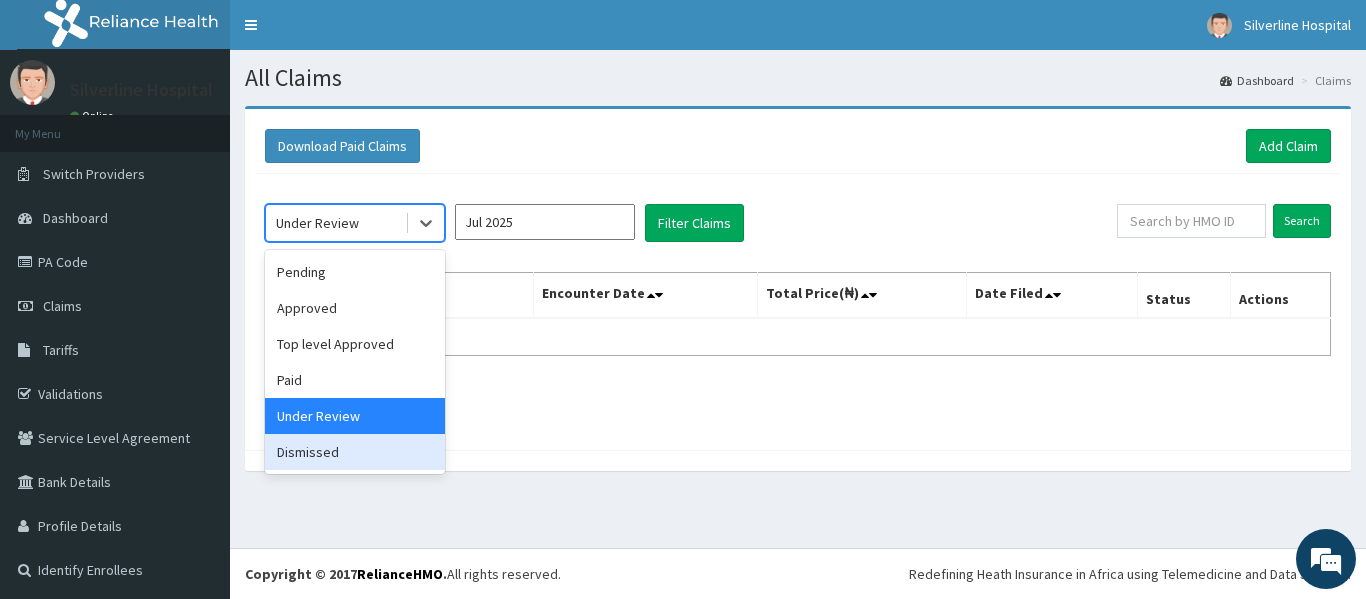 click on "Dismissed" at bounding box center [355, 452] 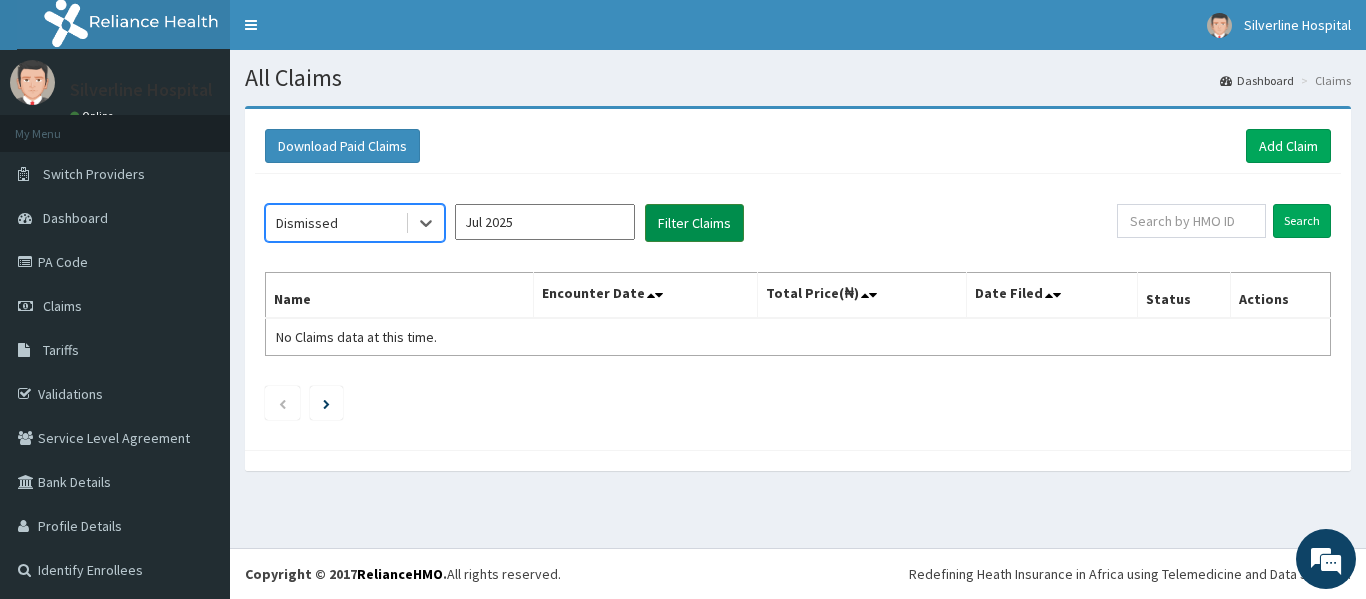 click on "Filter Claims" at bounding box center (694, 223) 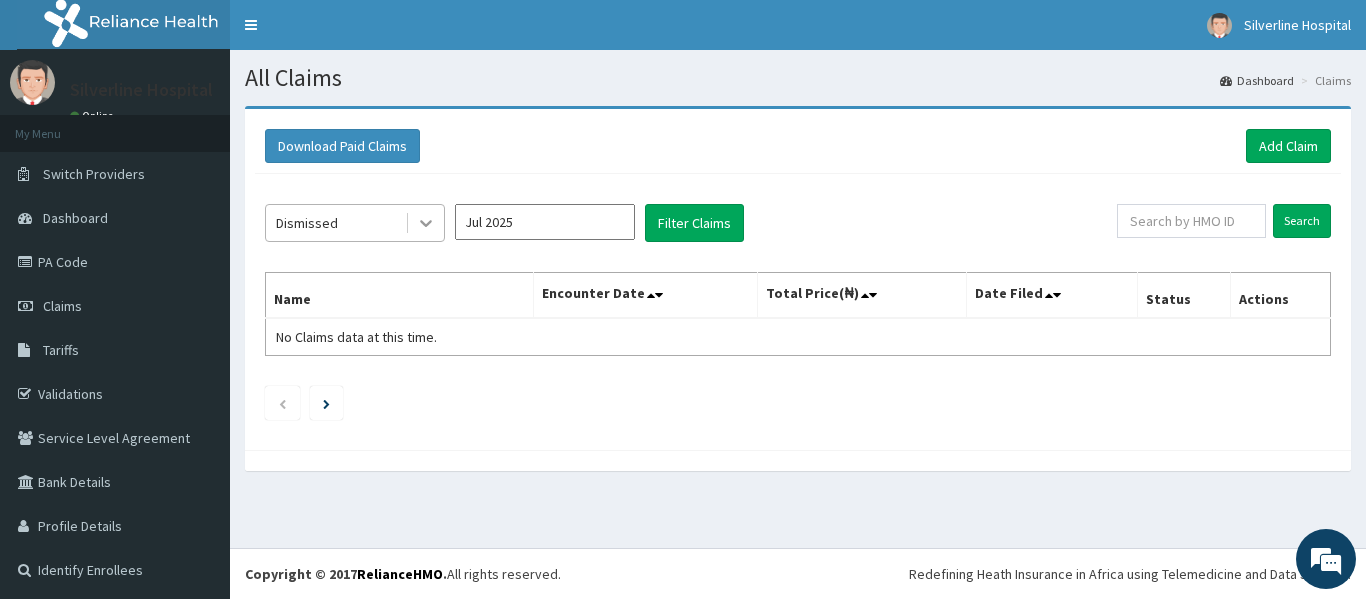 click 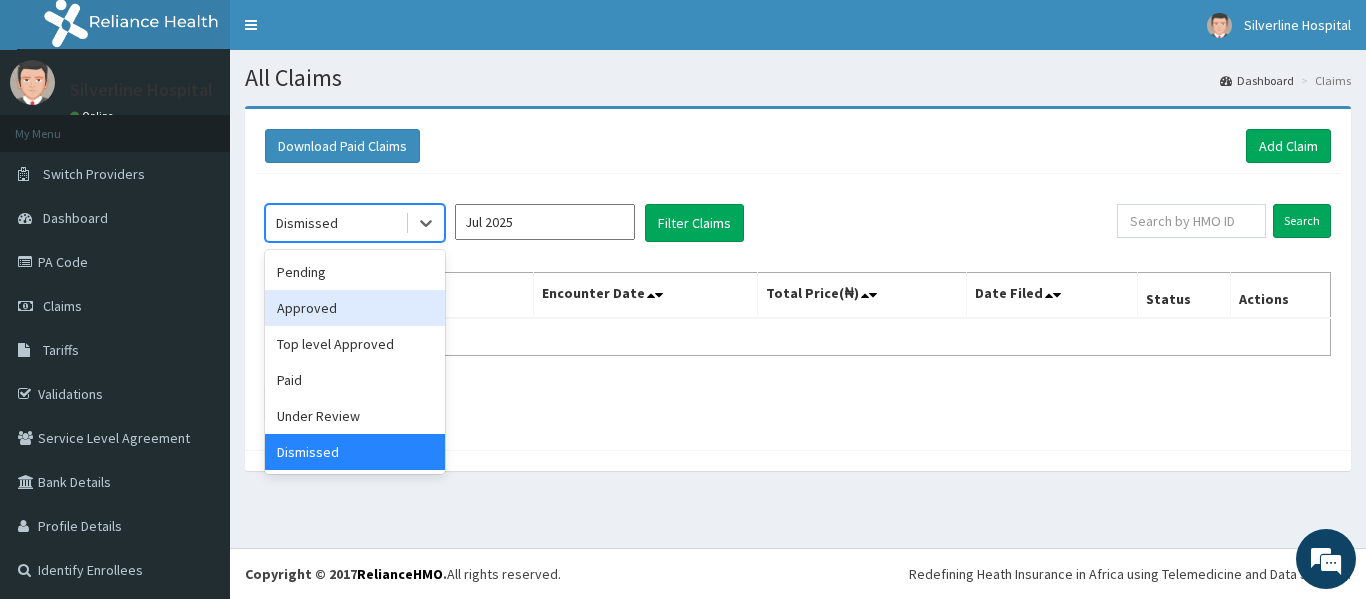 click on "Approved" at bounding box center (355, 308) 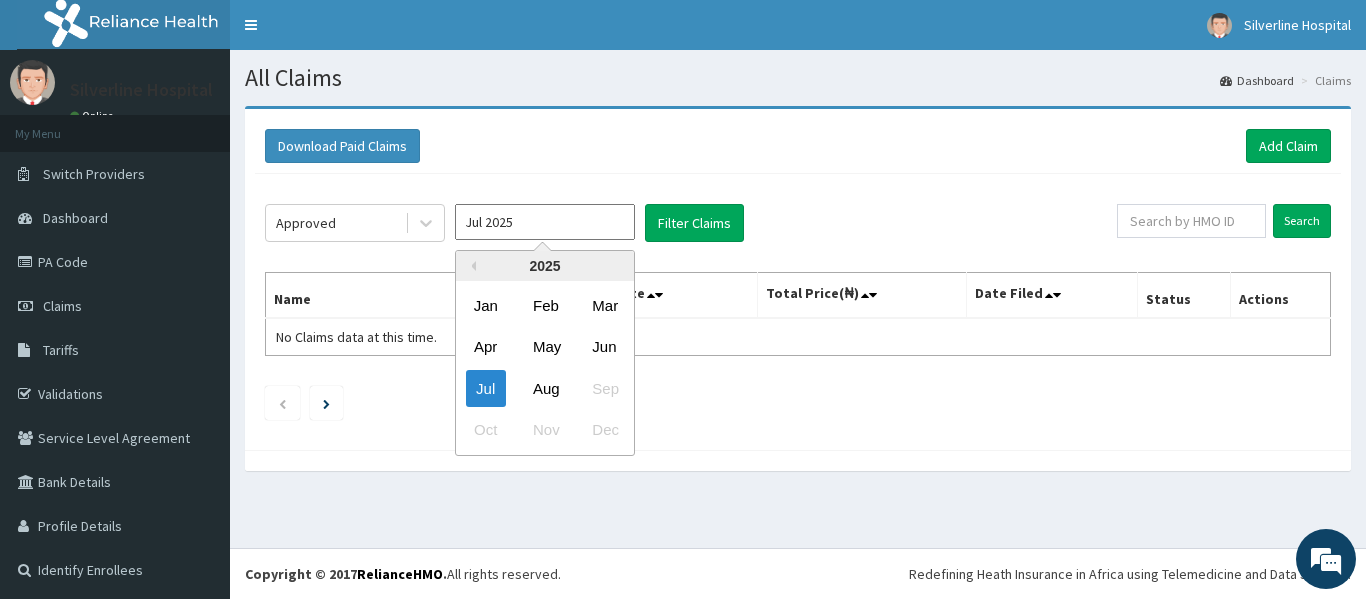 click on "Jul 2025" at bounding box center (545, 222) 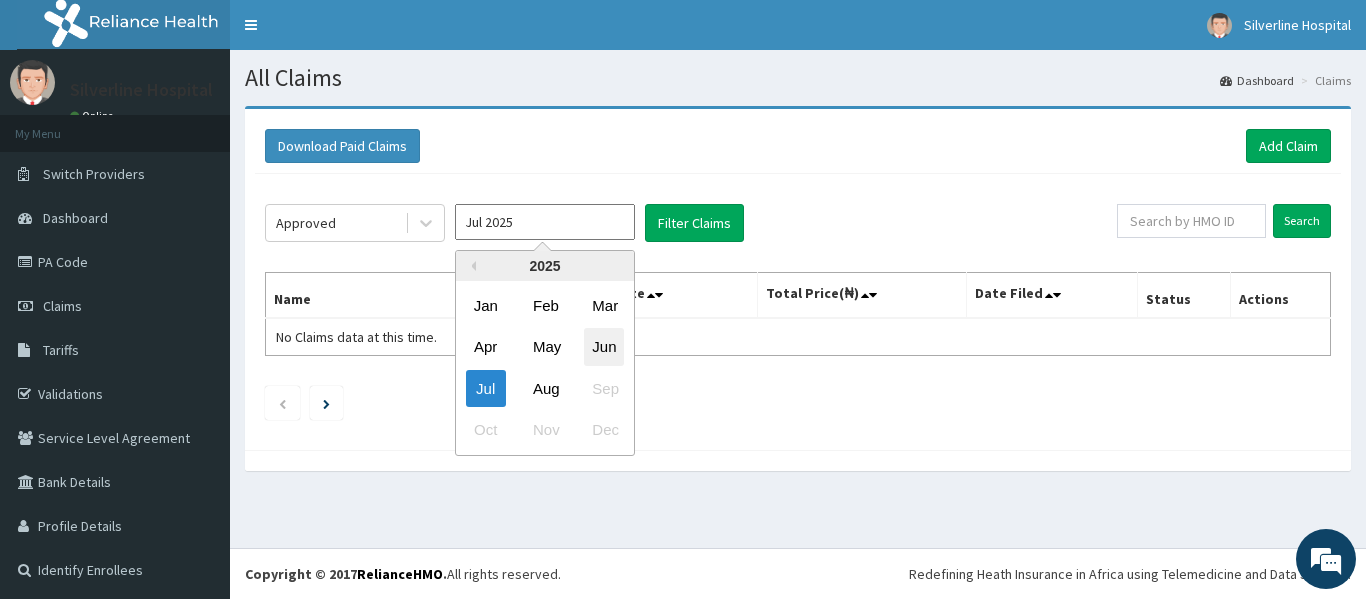 click on "Jun" at bounding box center [604, 347] 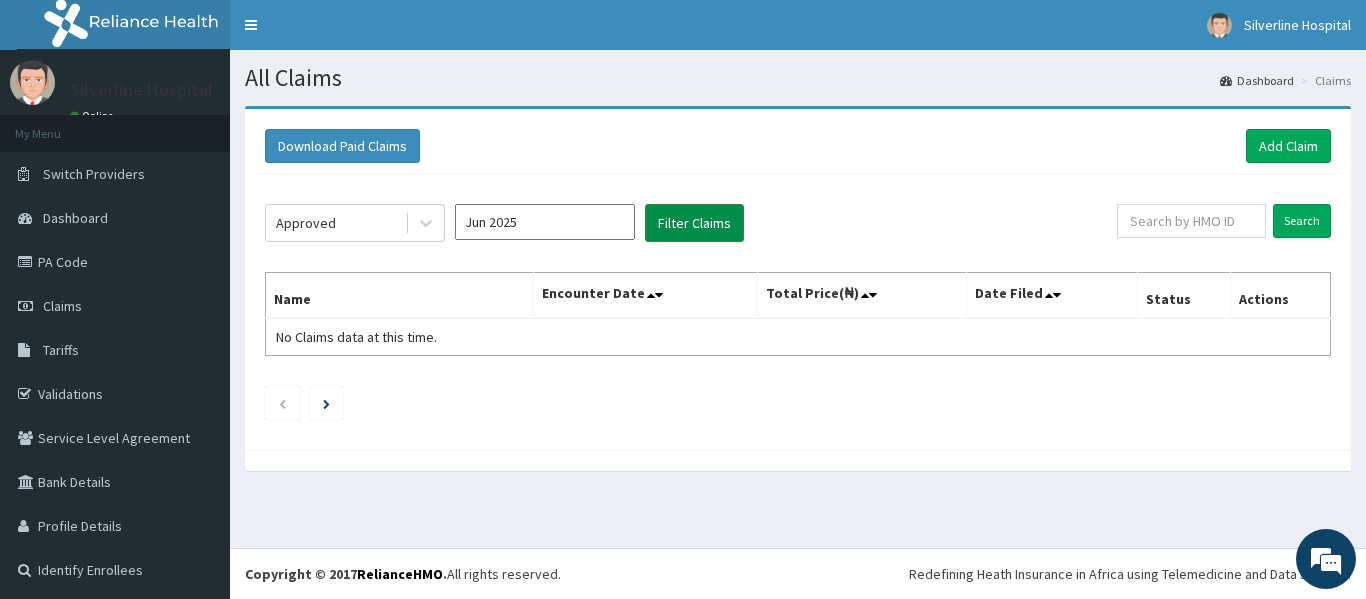 click on "Filter Claims" at bounding box center [694, 223] 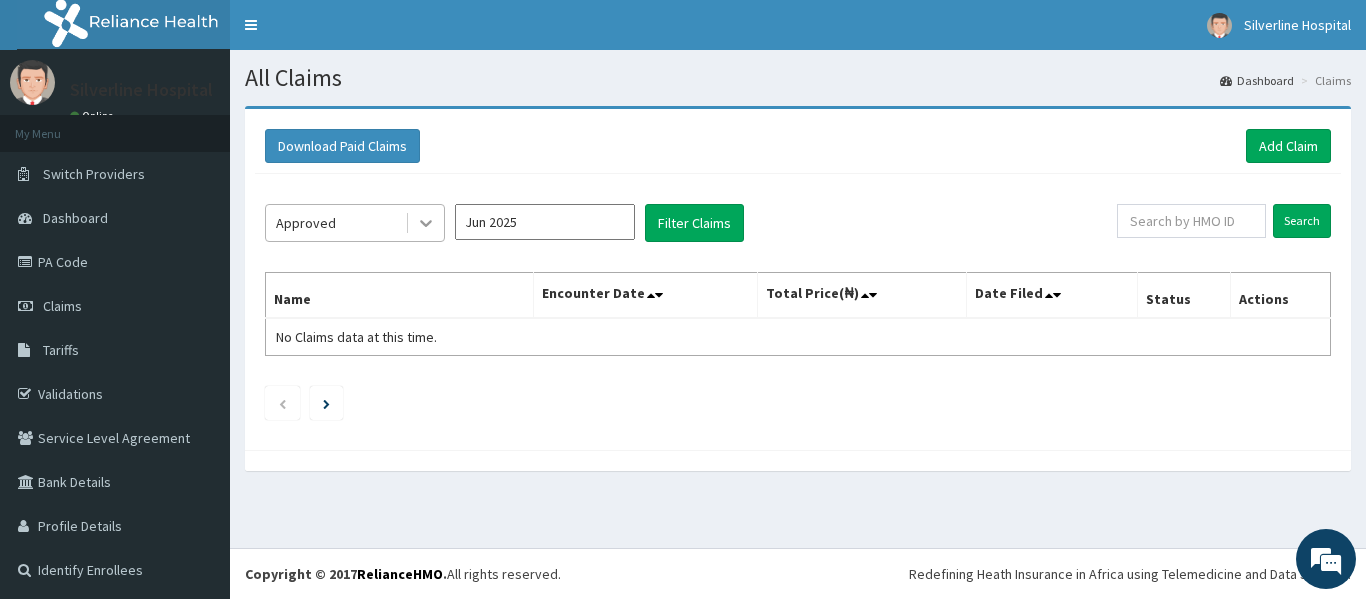 click 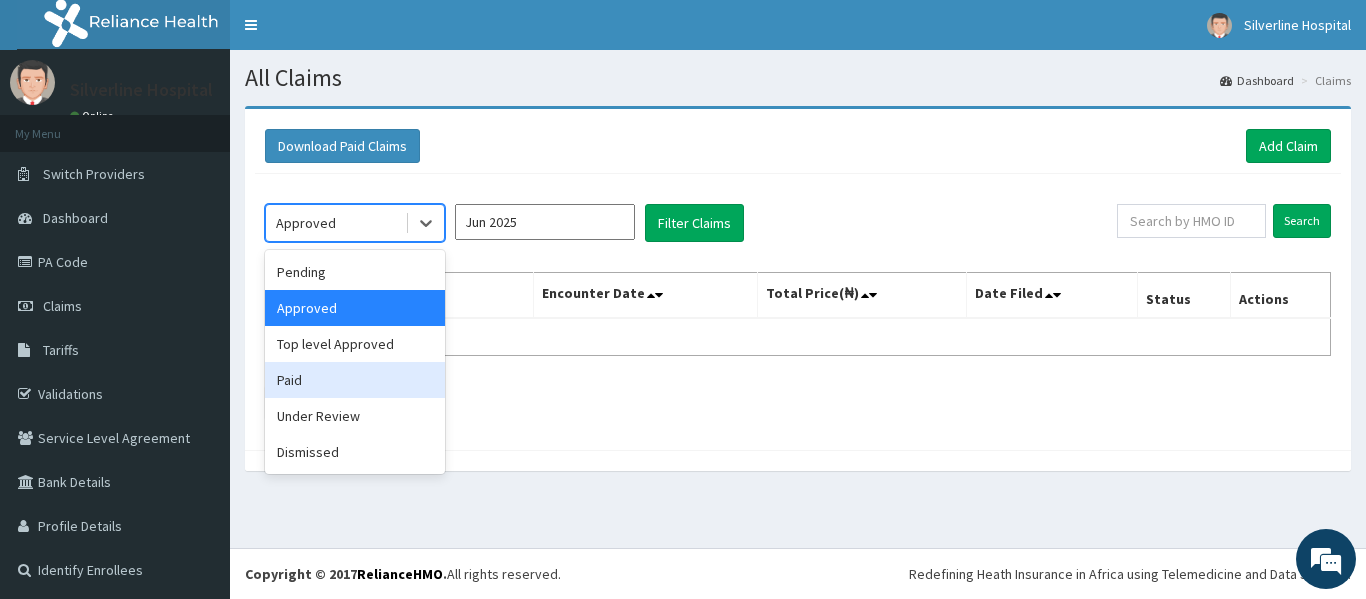click on "Paid" at bounding box center (355, 380) 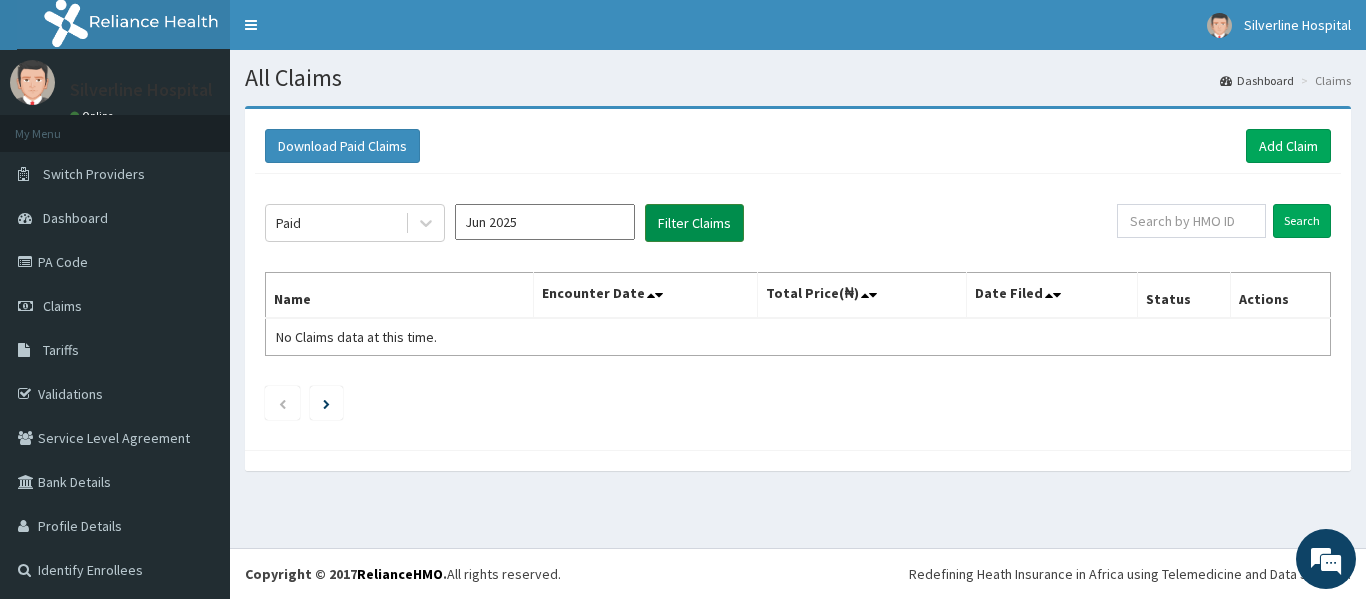 click on "Filter Claims" at bounding box center (694, 223) 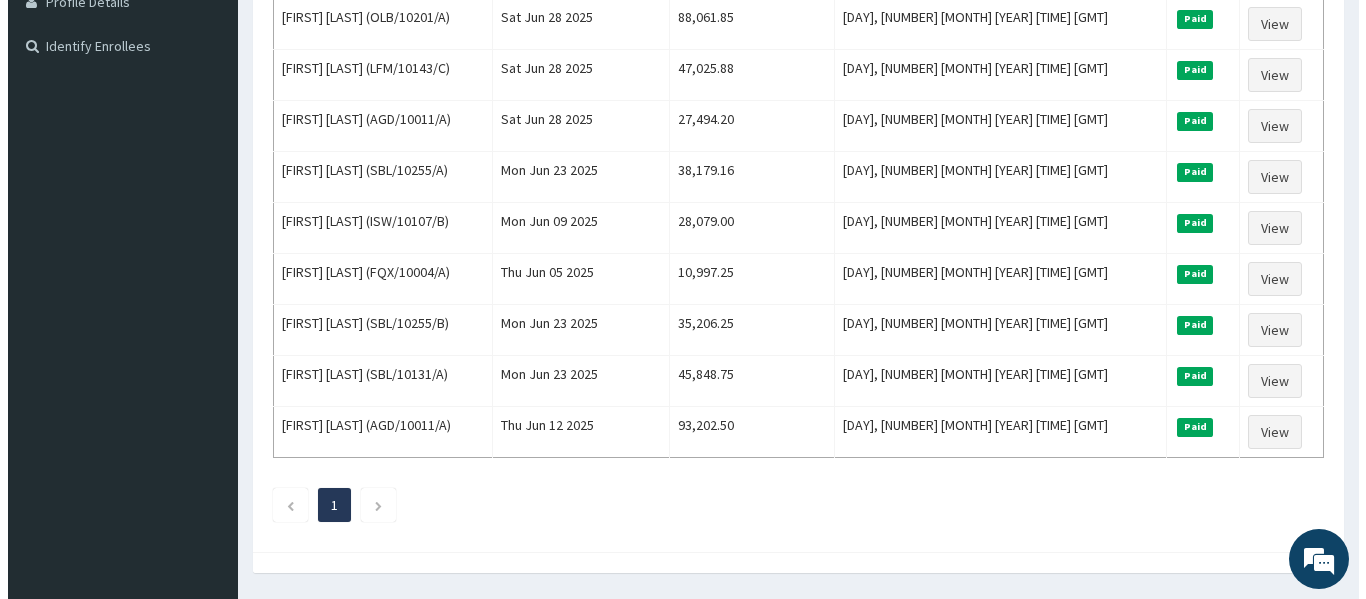 scroll, scrollTop: 0, scrollLeft: 0, axis: both 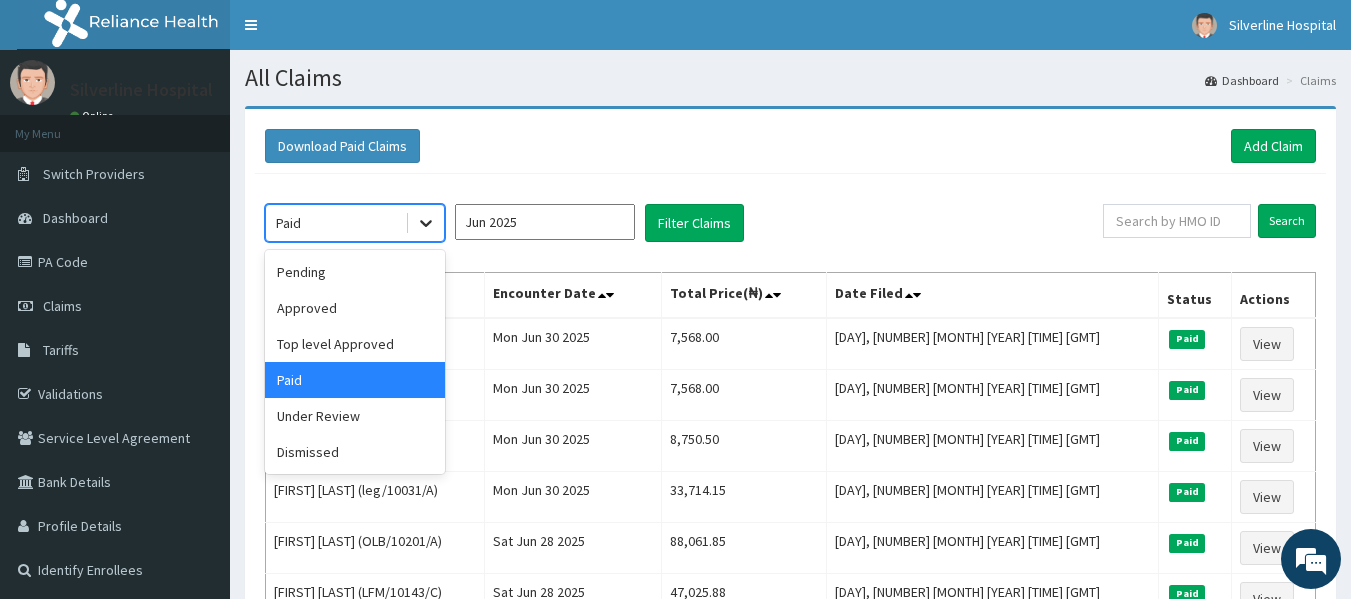 click 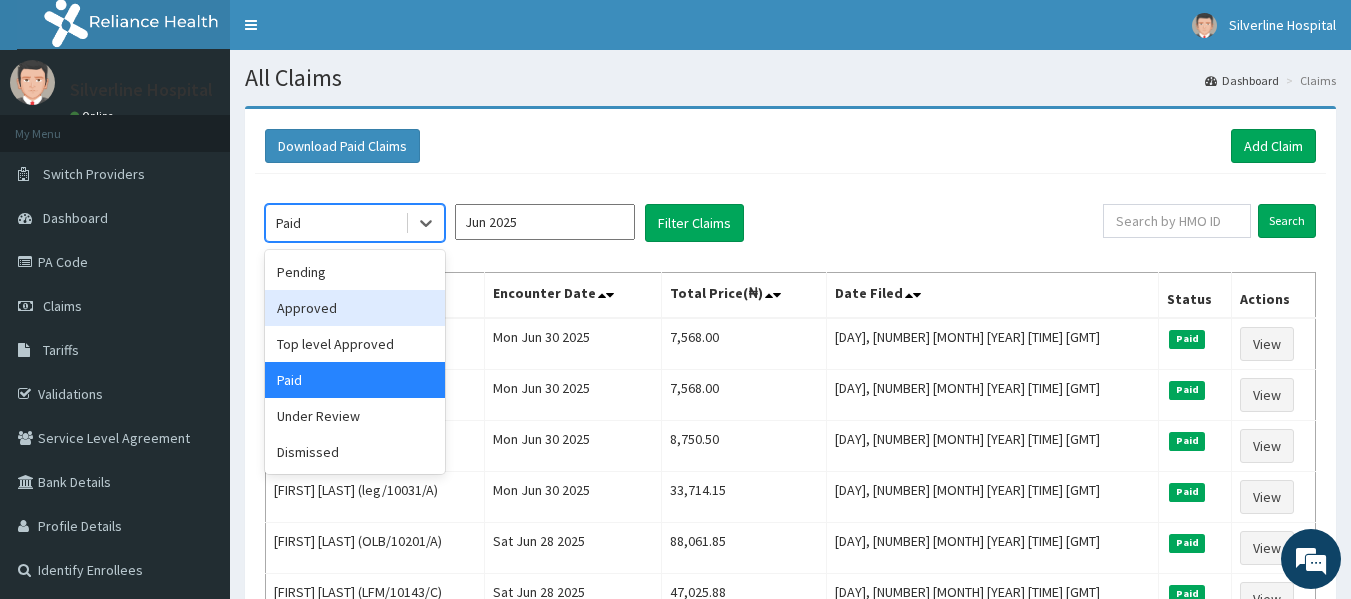 click on "Approved" at bounding box center (355, 308) 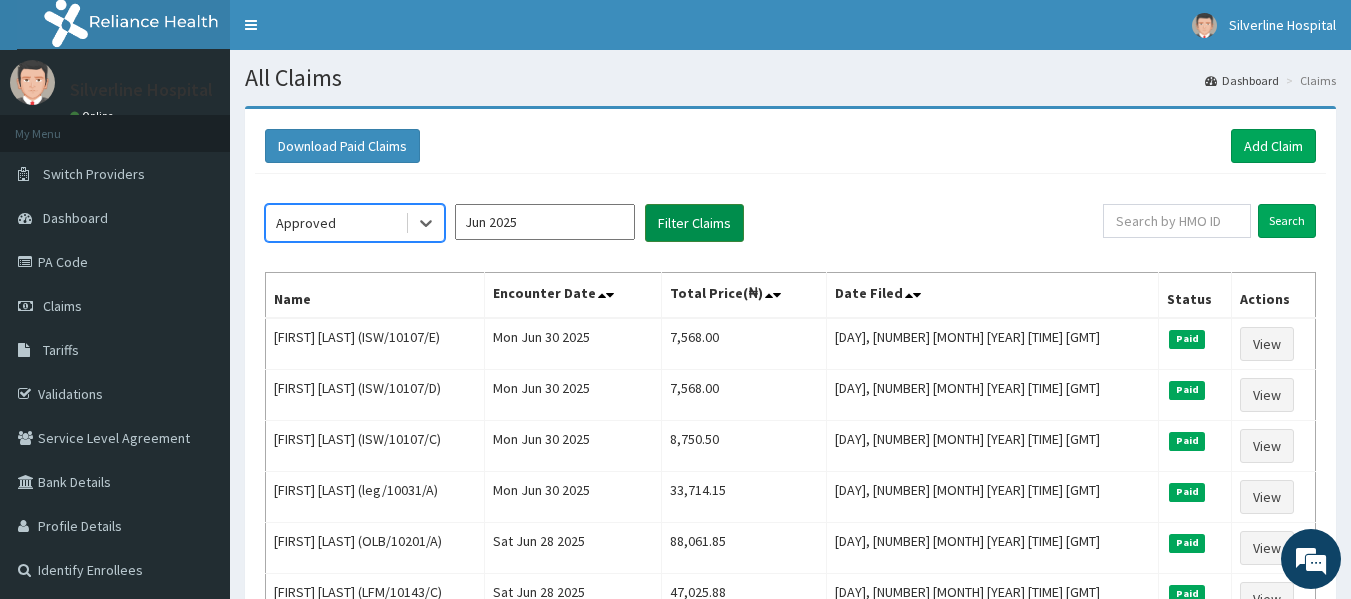 click on "Filter Claims" at bounding box center (694, 223) 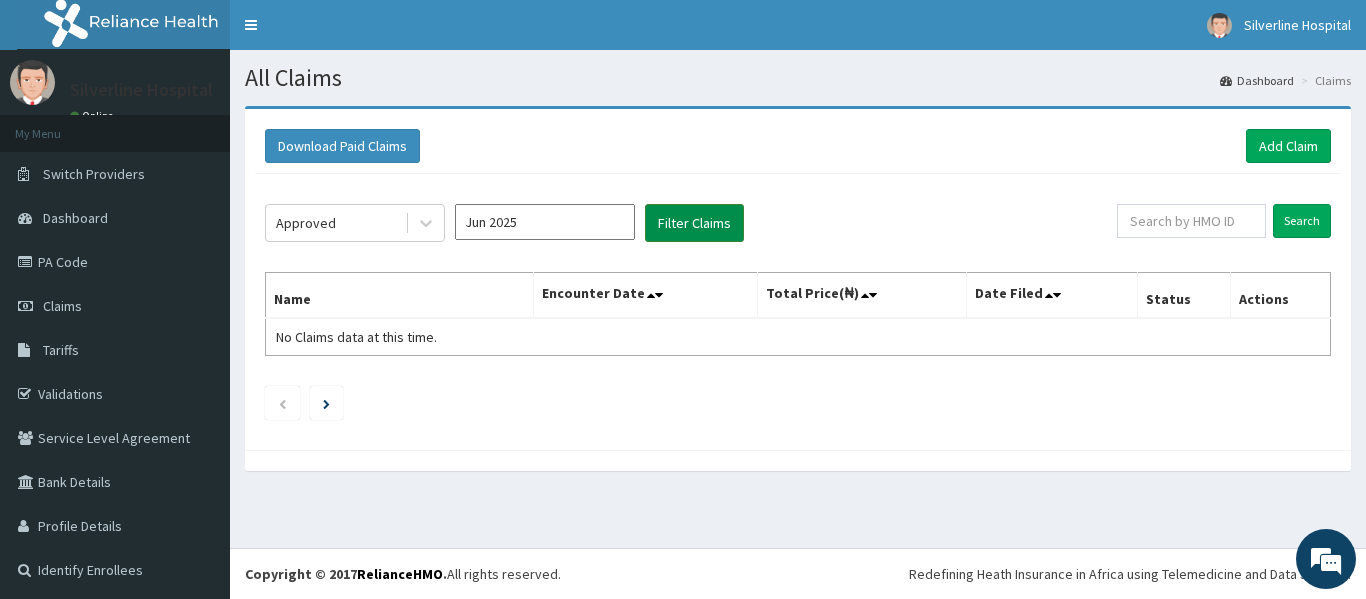 click on "Filter Claims" at bounding box center [694, 223] 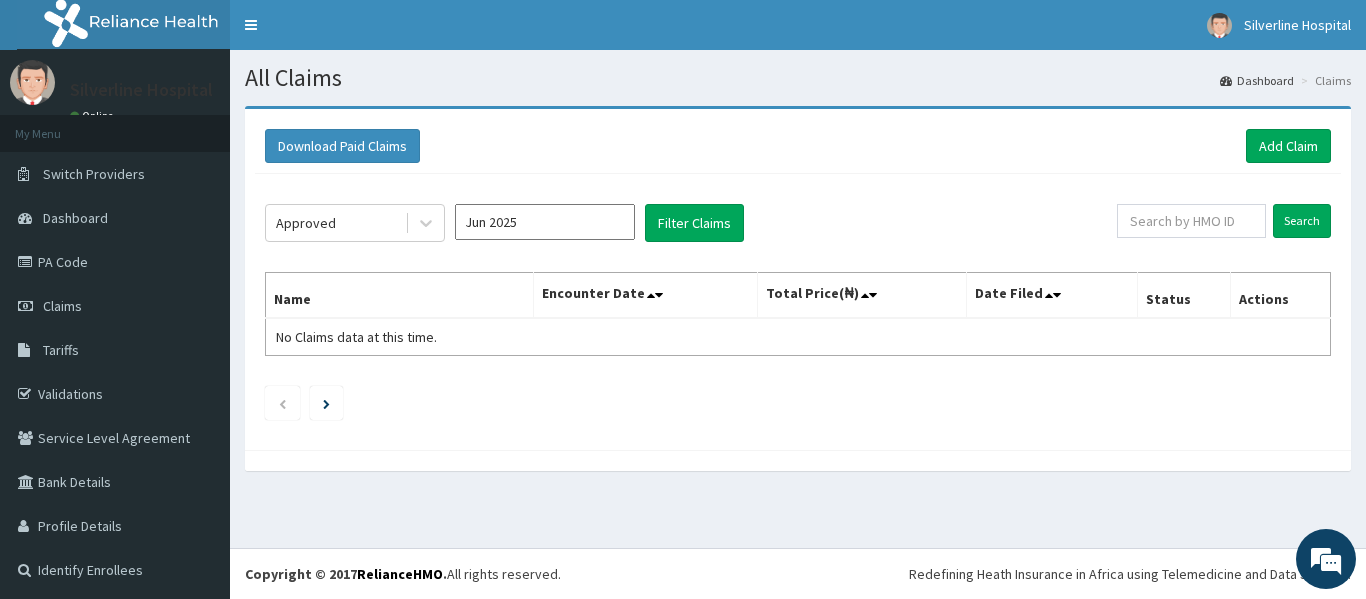 click on "Jun 2025" at bounding box center (545, 222) 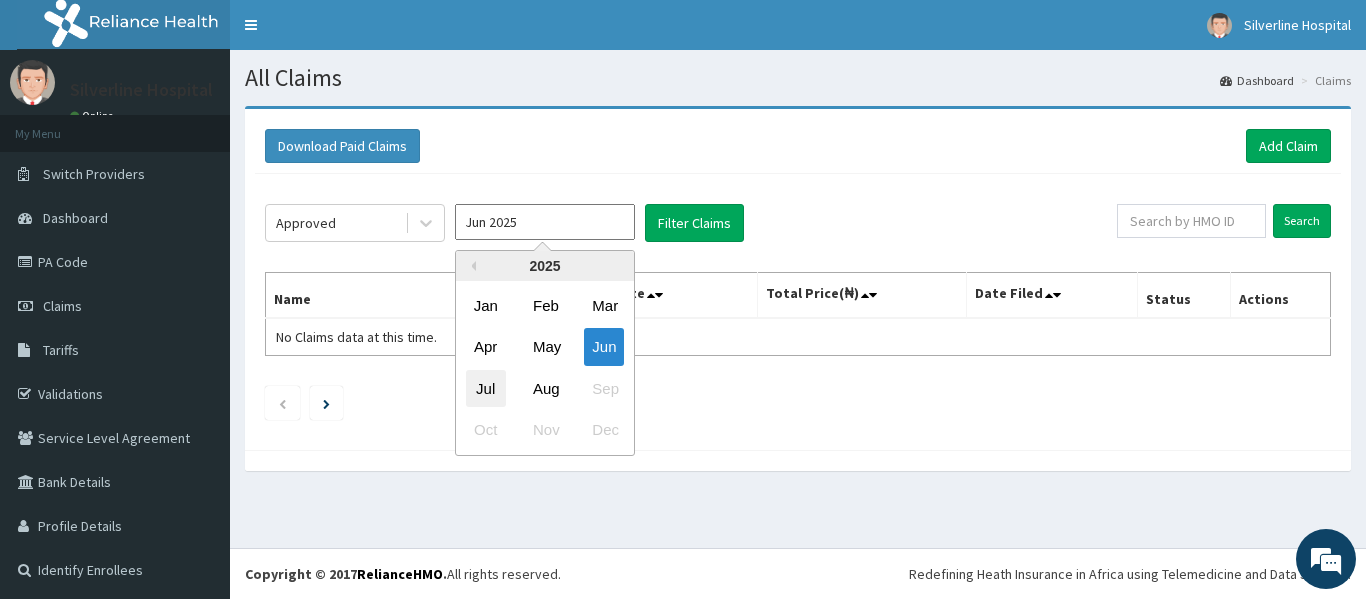 click on "Jul" at bounding box center (486, 388) 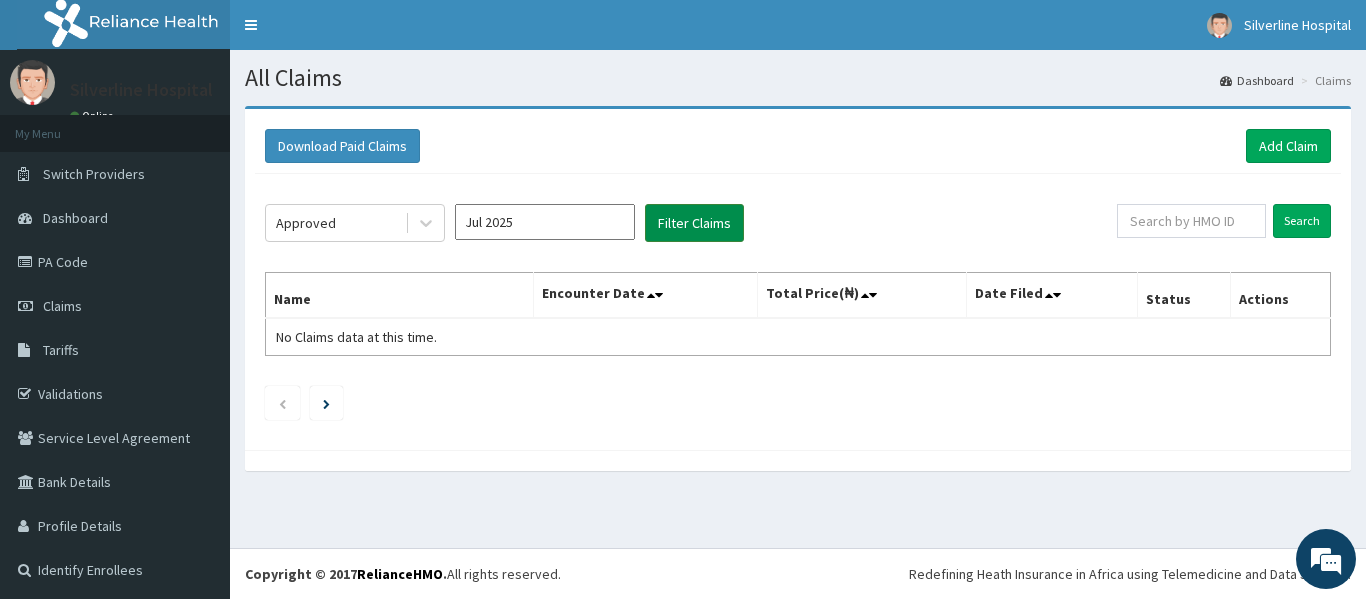 click on "Filter Claims" at bounding box center [694, 223] 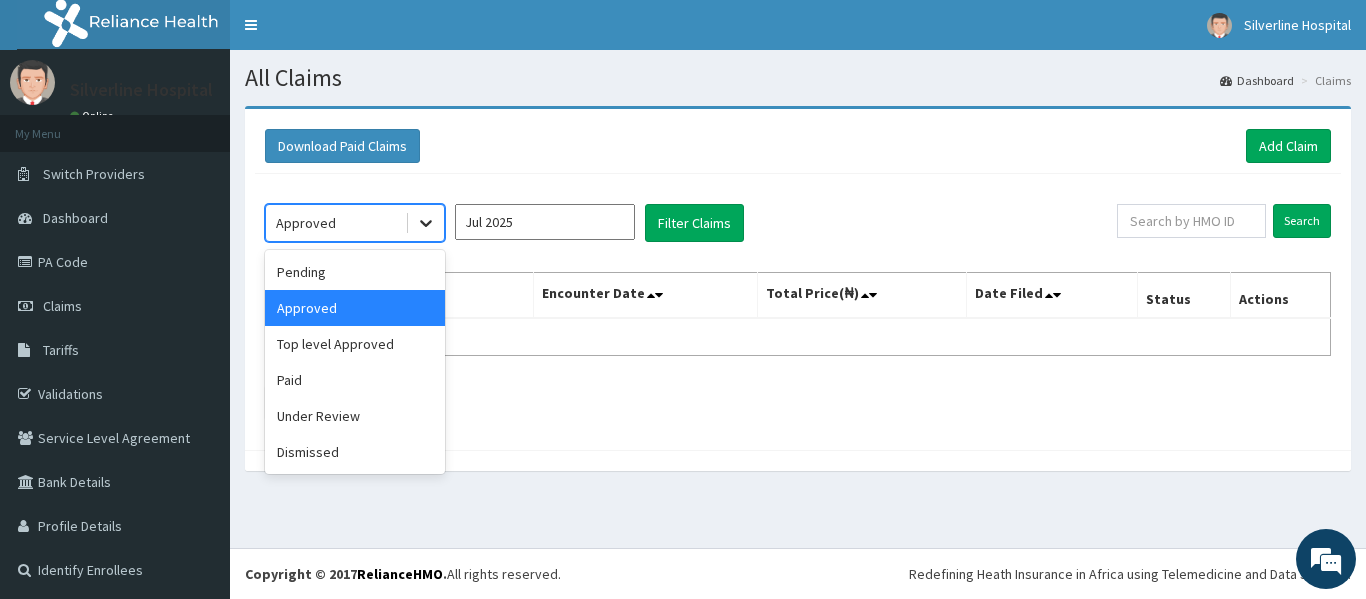 click 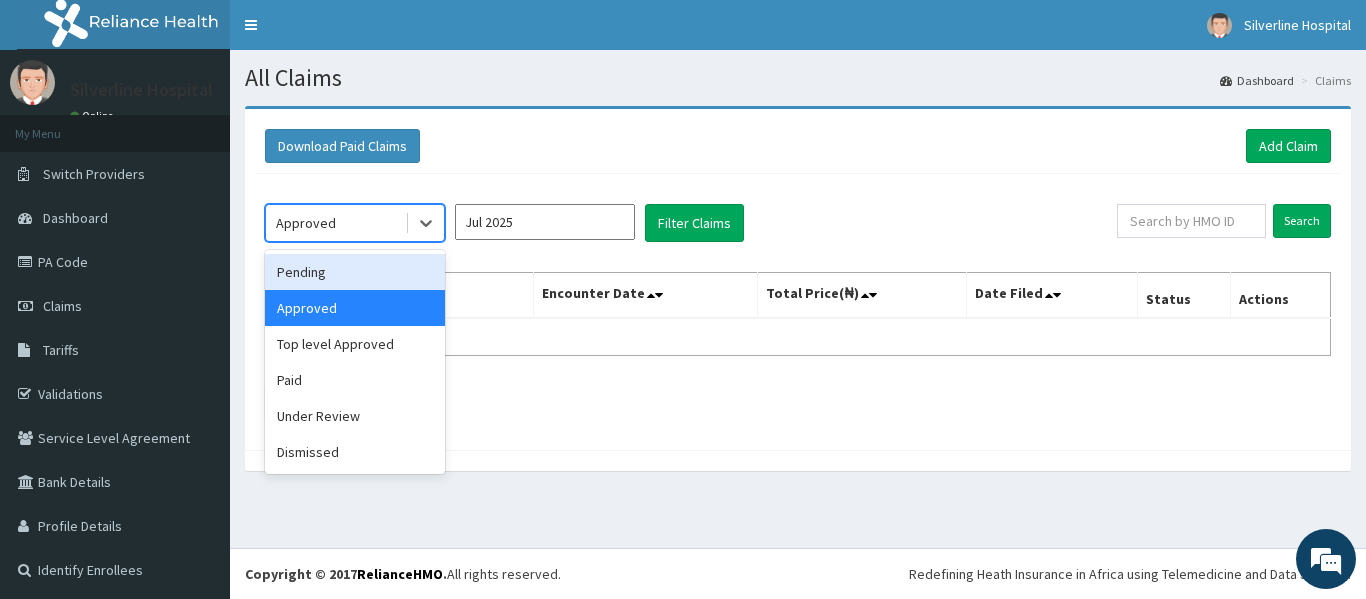 click on "Pending" at bounding box center [355, 272] 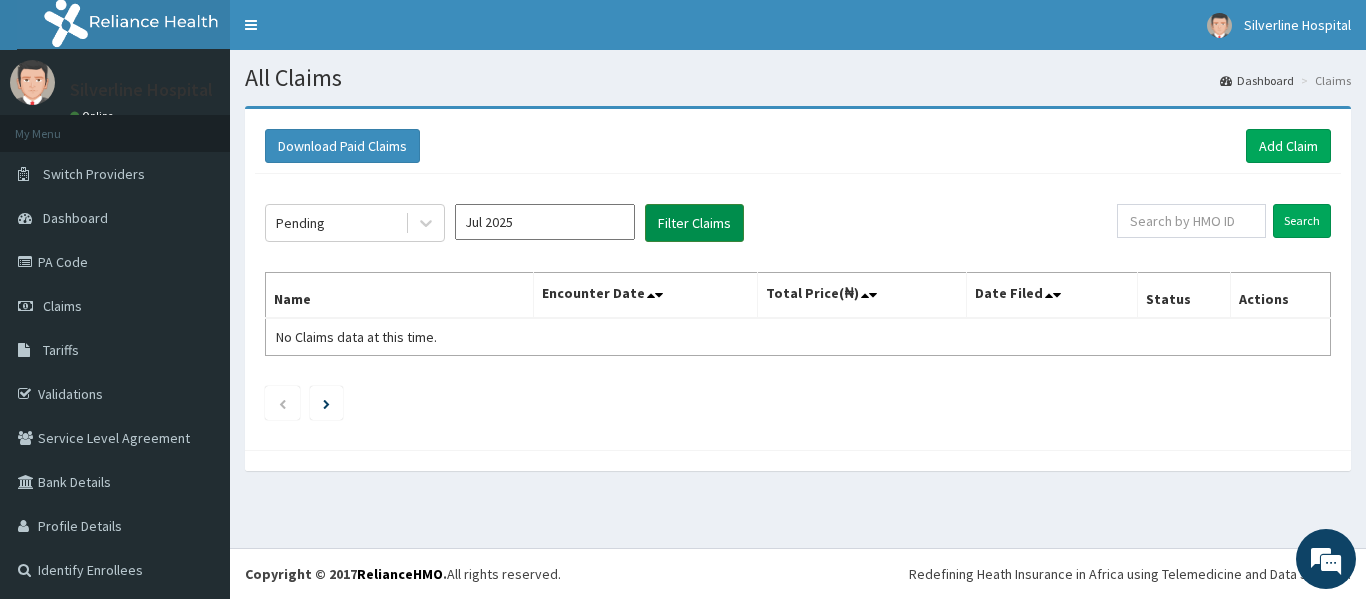 click on "Filter Claims" at bounding box center [694, 223] 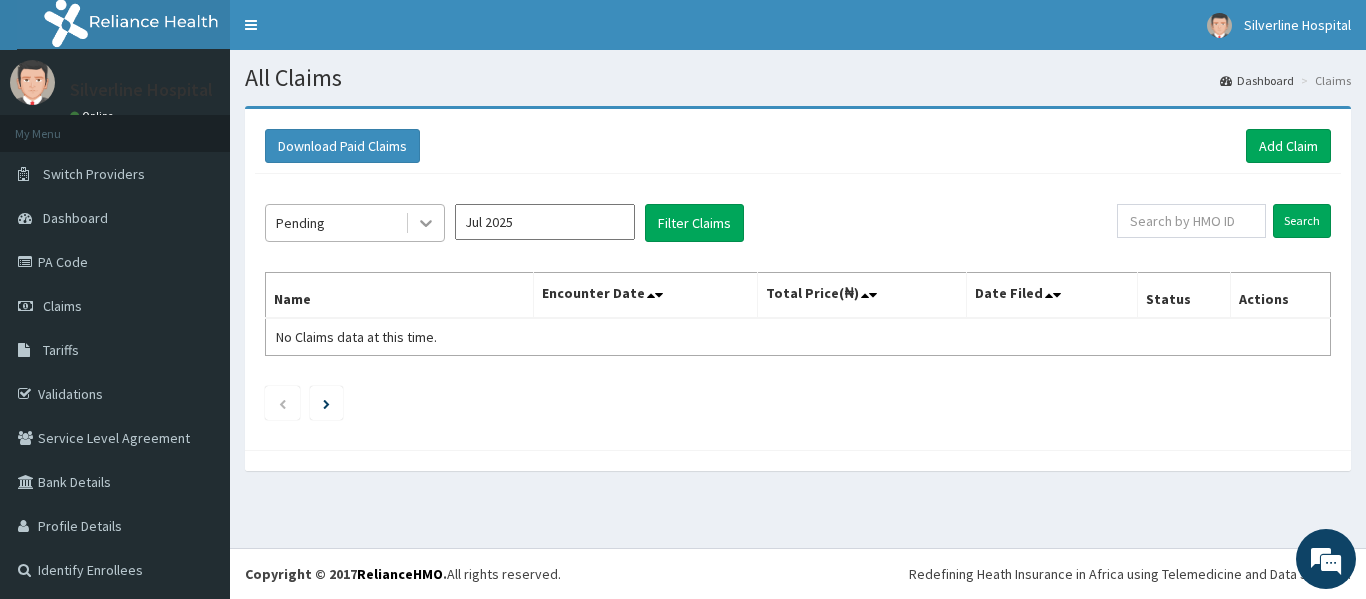 click 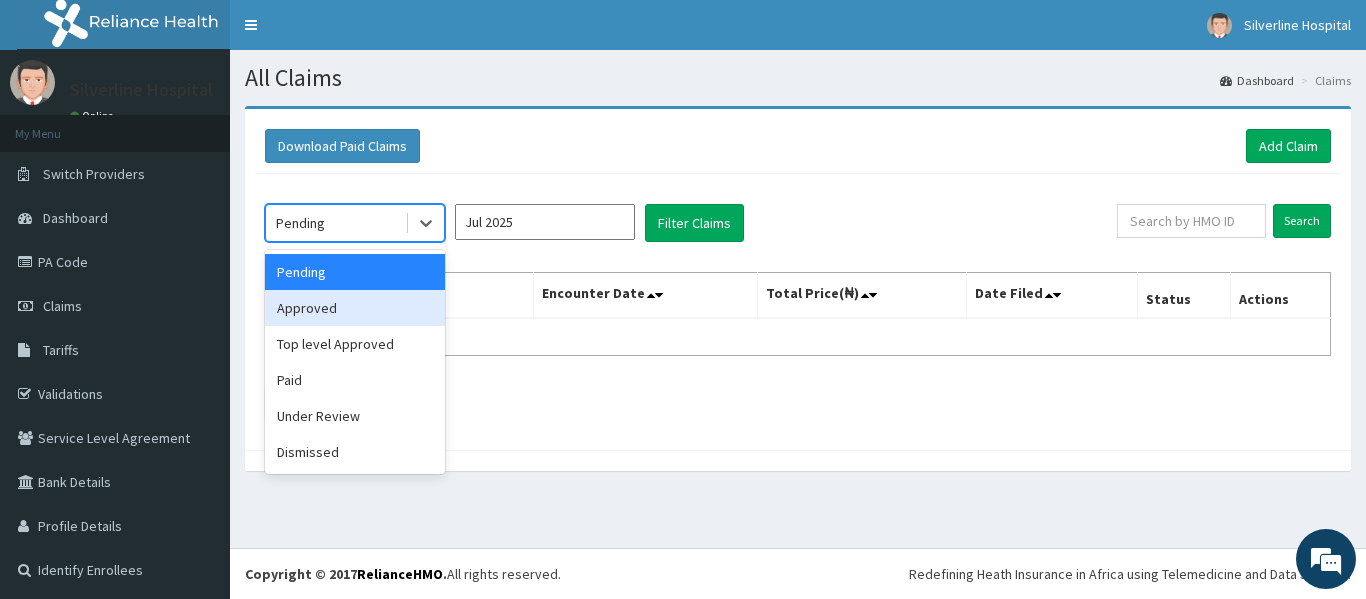 click on "Approved" at bounding box center [355, 308] 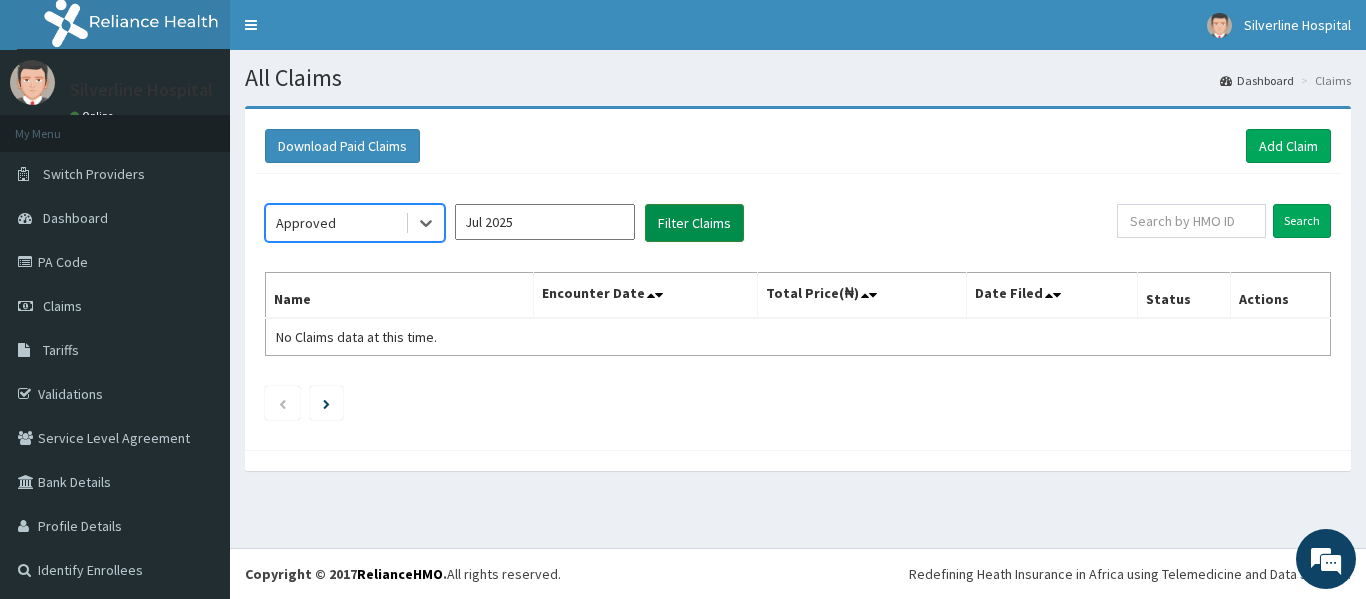 click on "Filter Claims" at bounding box center [694, 223] 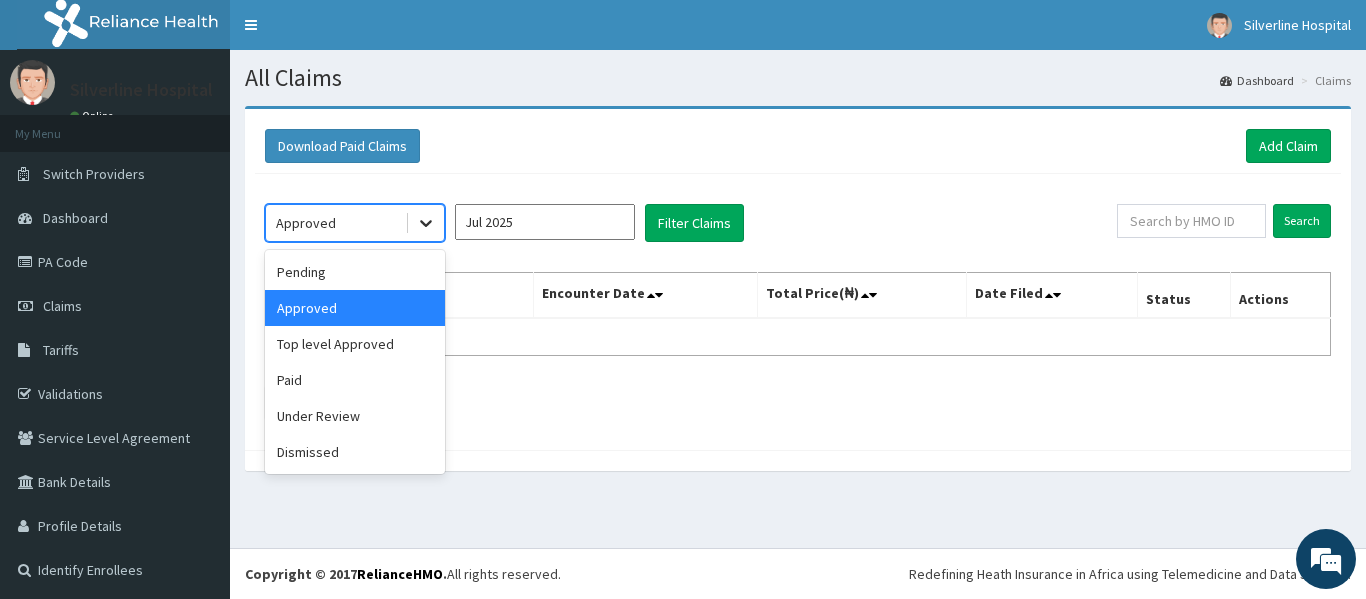 click 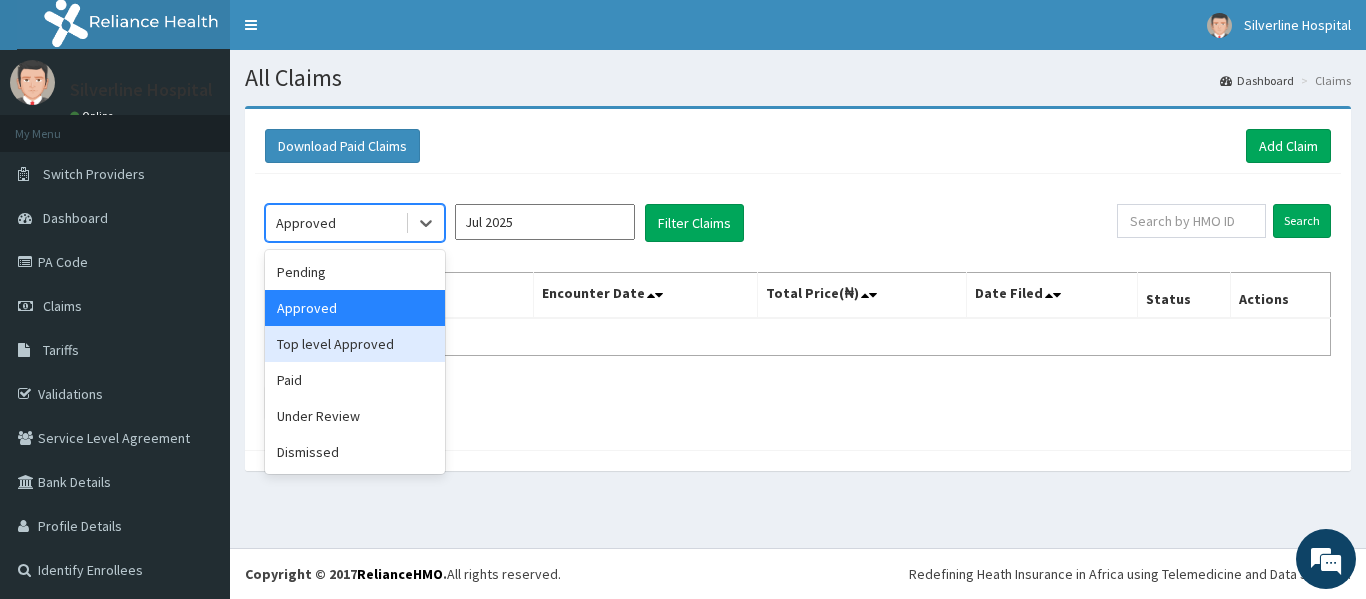 click on "Top level Approved" at bounding box center [355, 344] 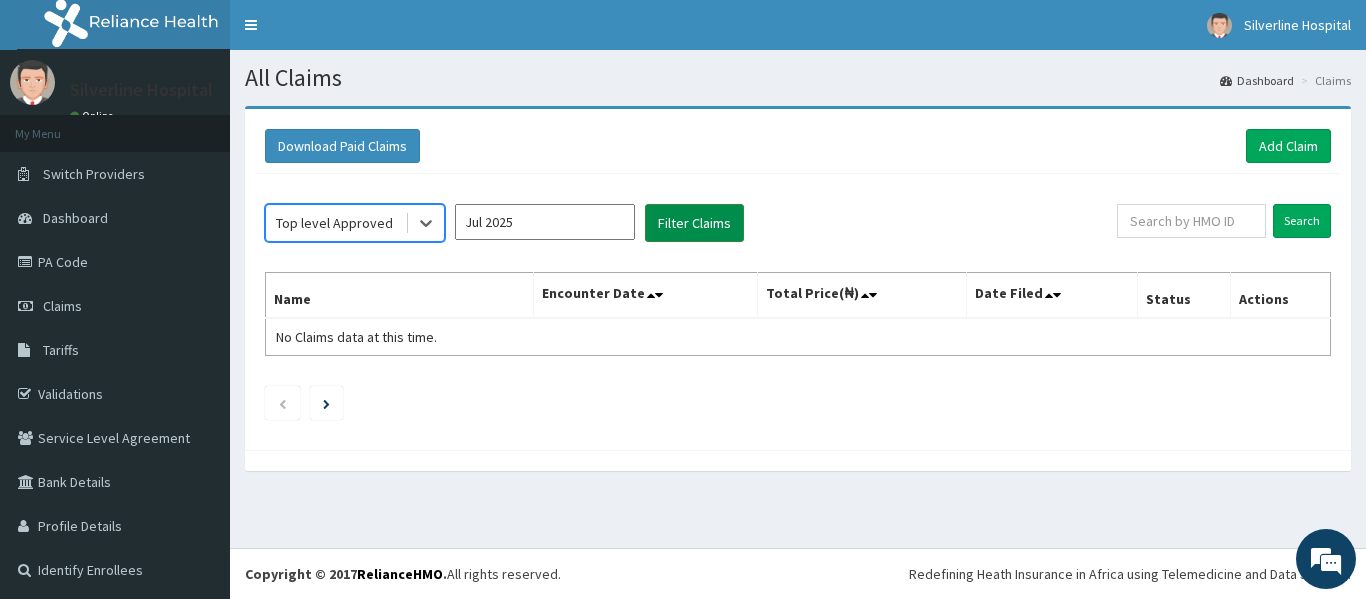 click on "Filter Claims" at bounding box center (694, 223) 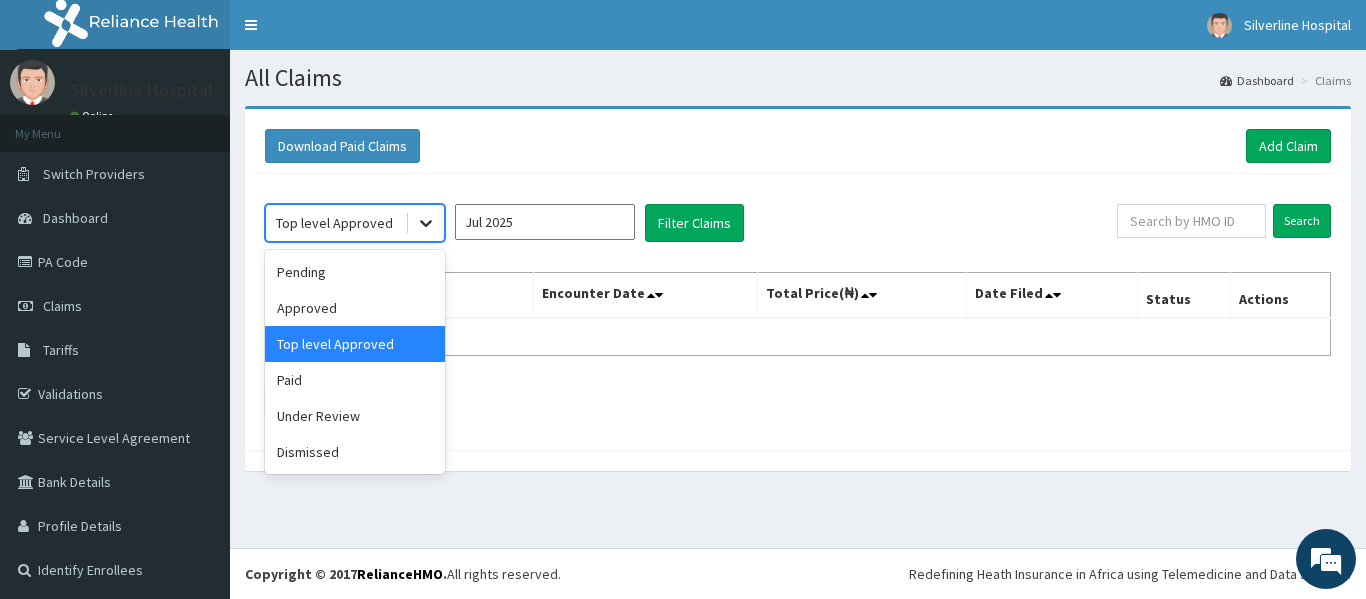 click 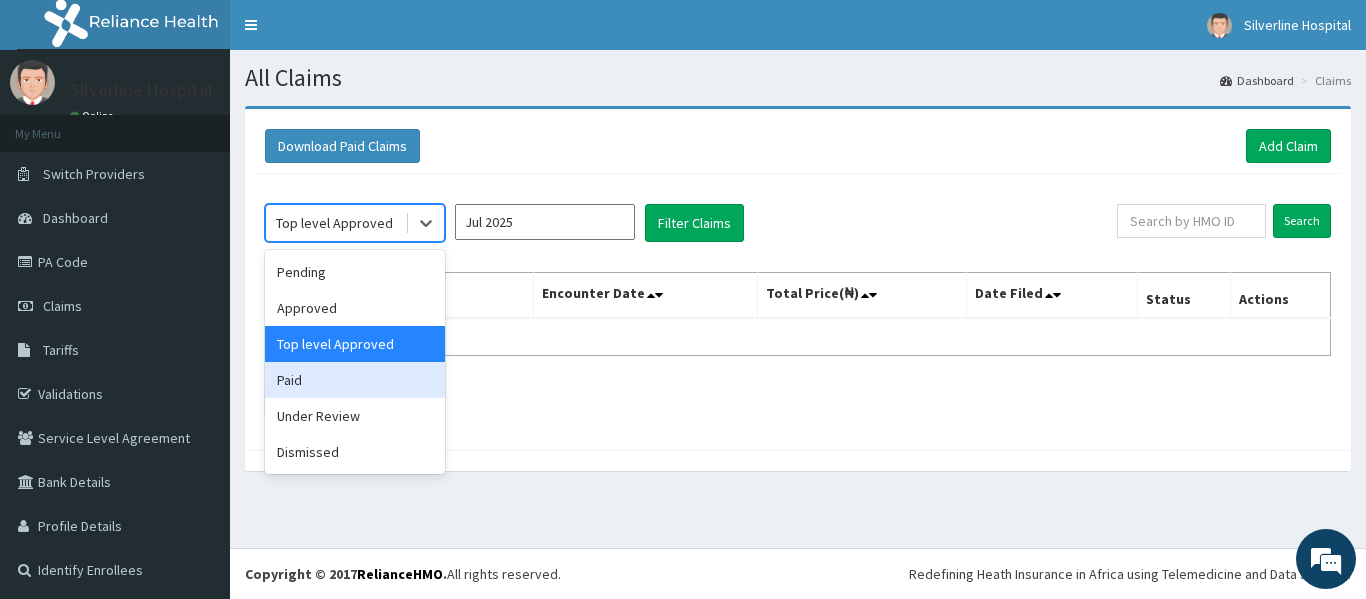 click on "Paid" at bounding box center [355, 380] 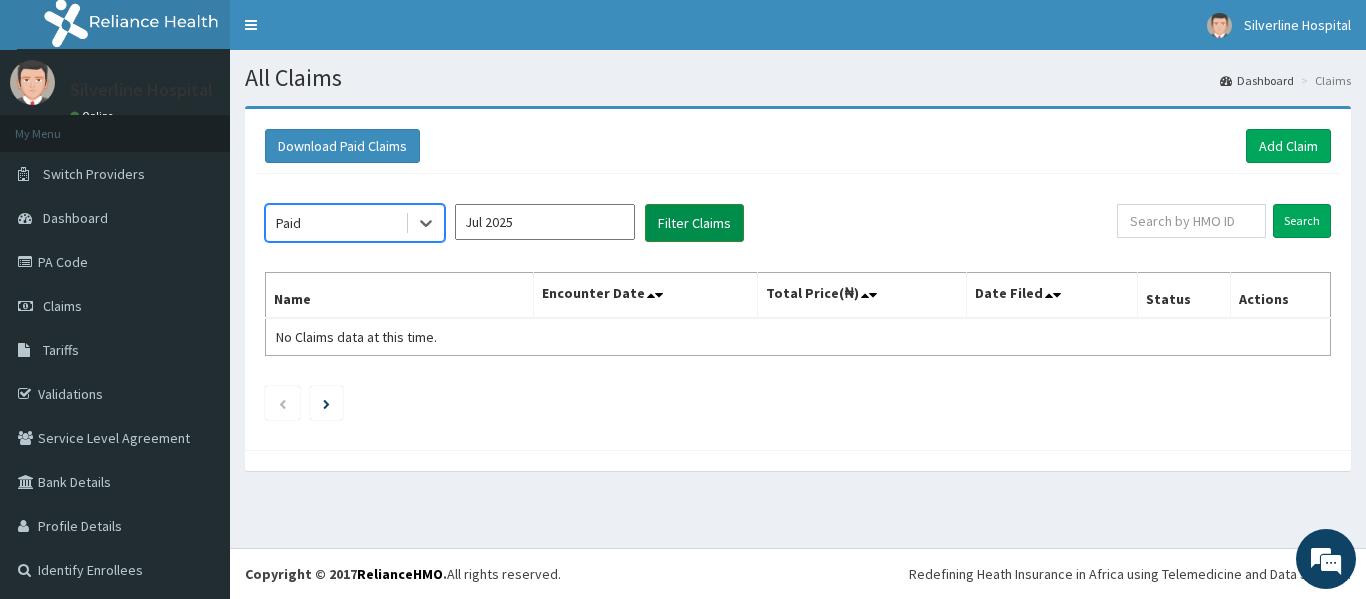 click on "Filter Claims" at bounding box center [694, 223] 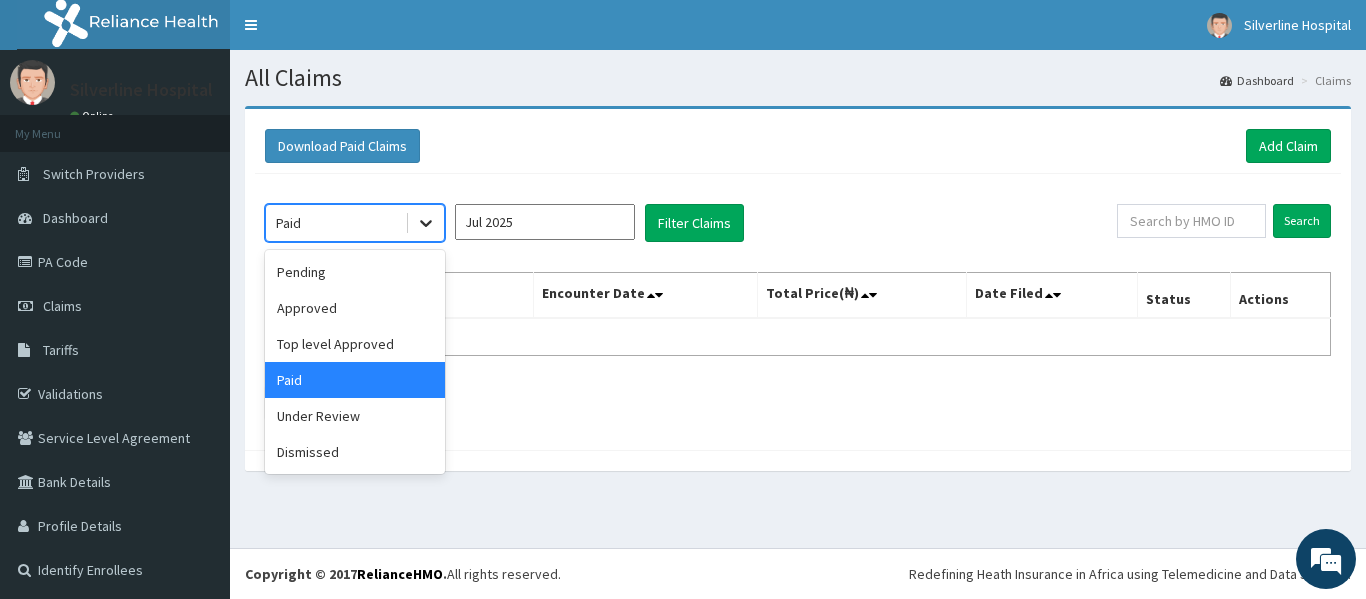click 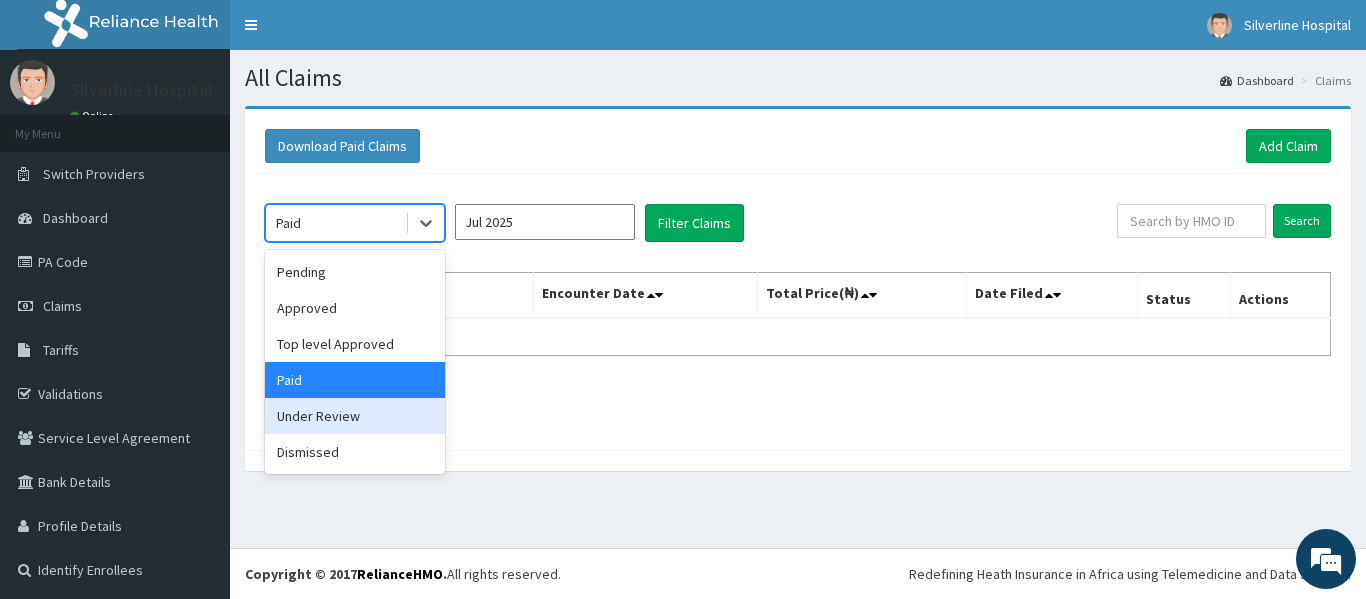 click on "Under Review" at bounding box center [355, 416] 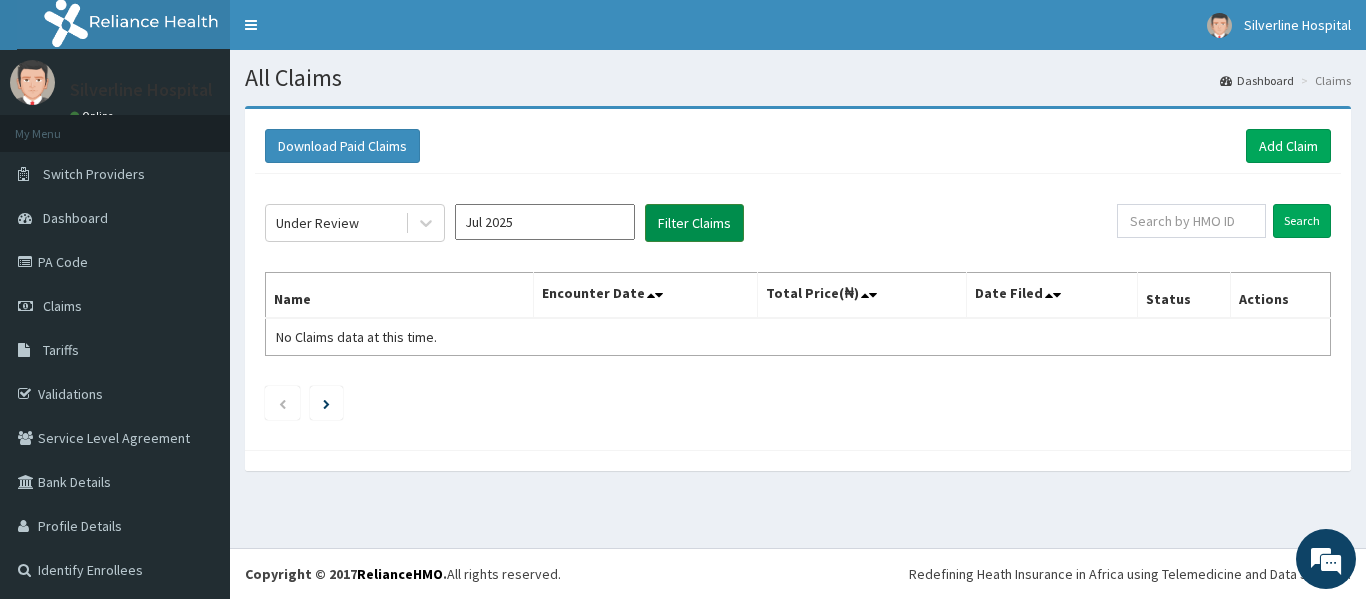 click on "Filter Claims" at bounding box center [694, 223] 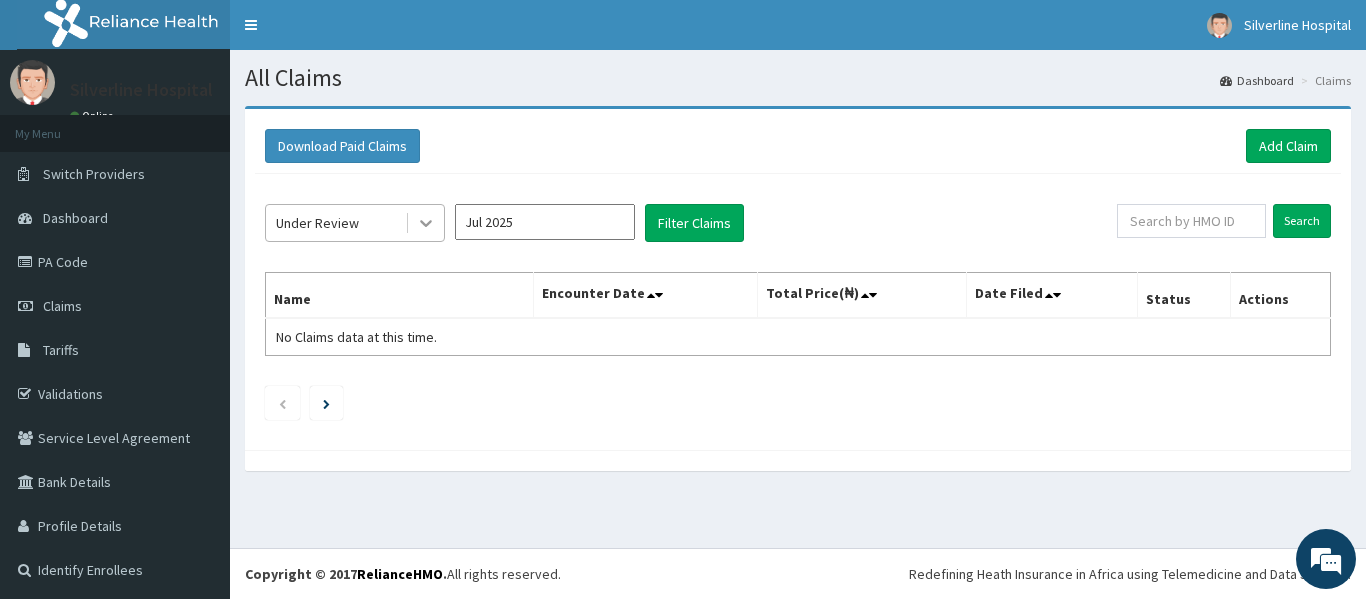 click 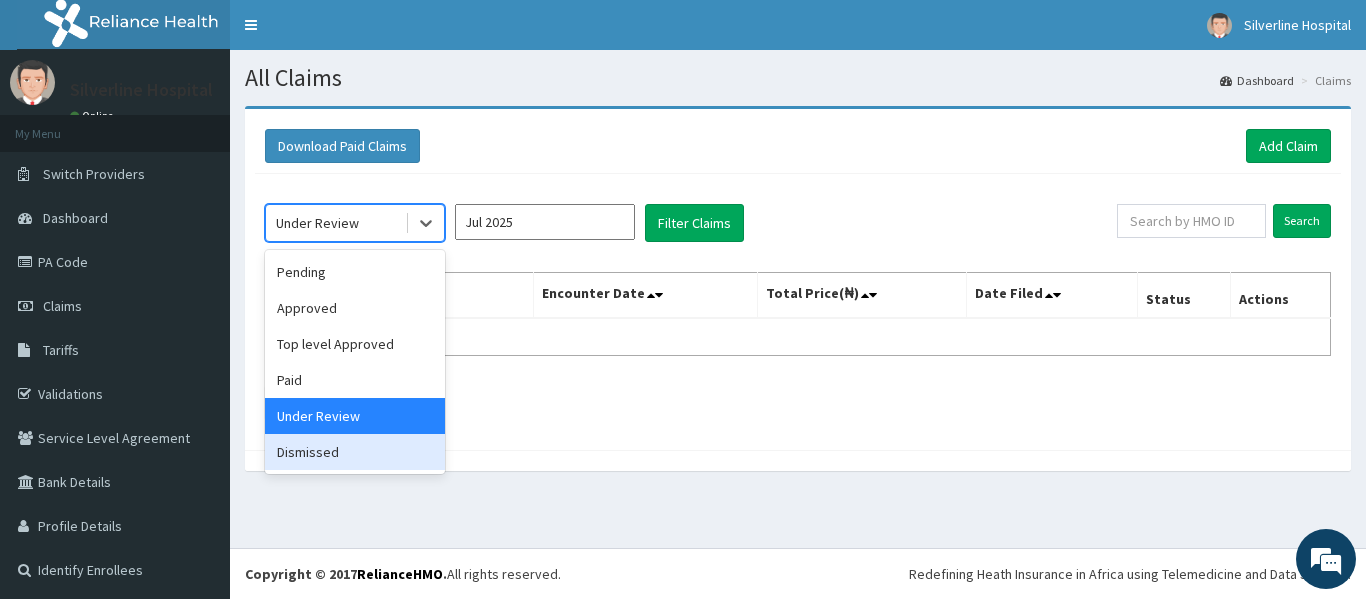click on "Dismissed" at bounding box center (355, 452) 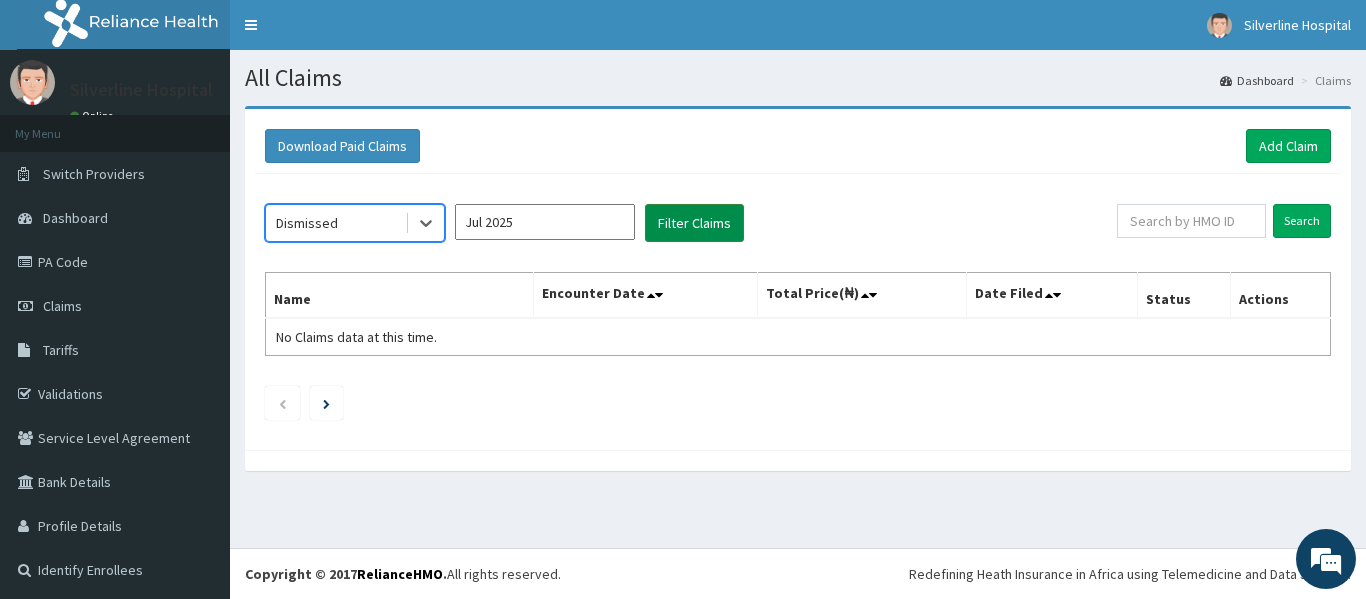 click on "Filter Claims" at bounding box center [694, 223] 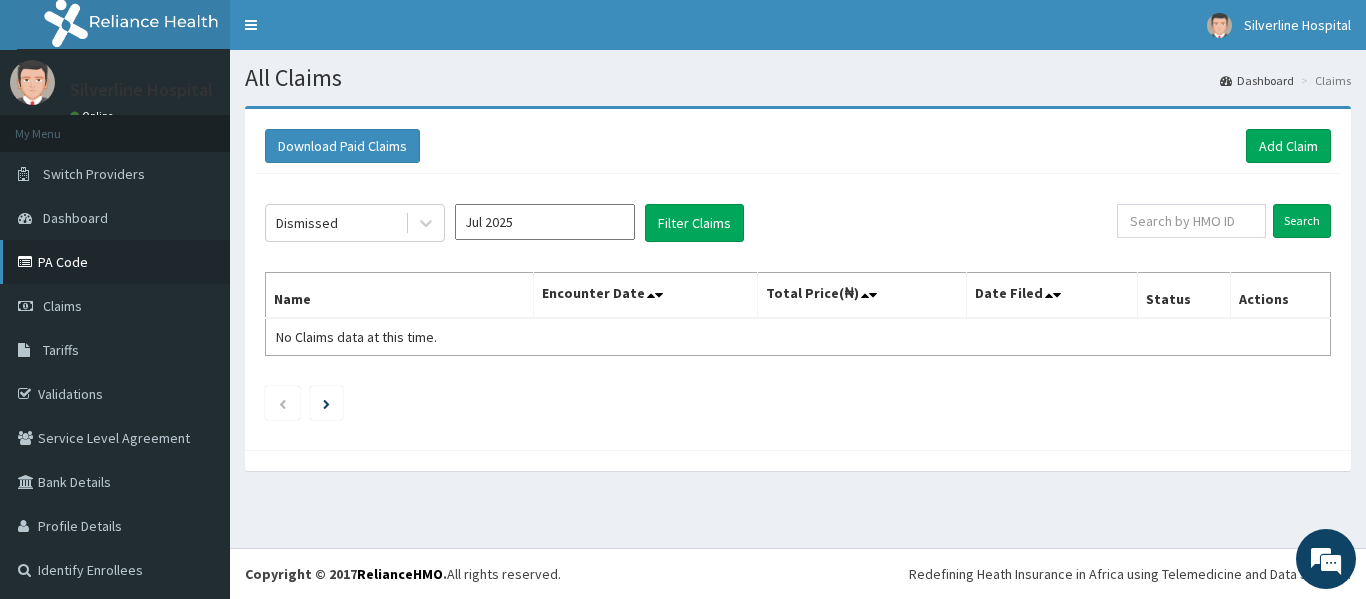 click on "PA Code" at bounding box center (115, 262) 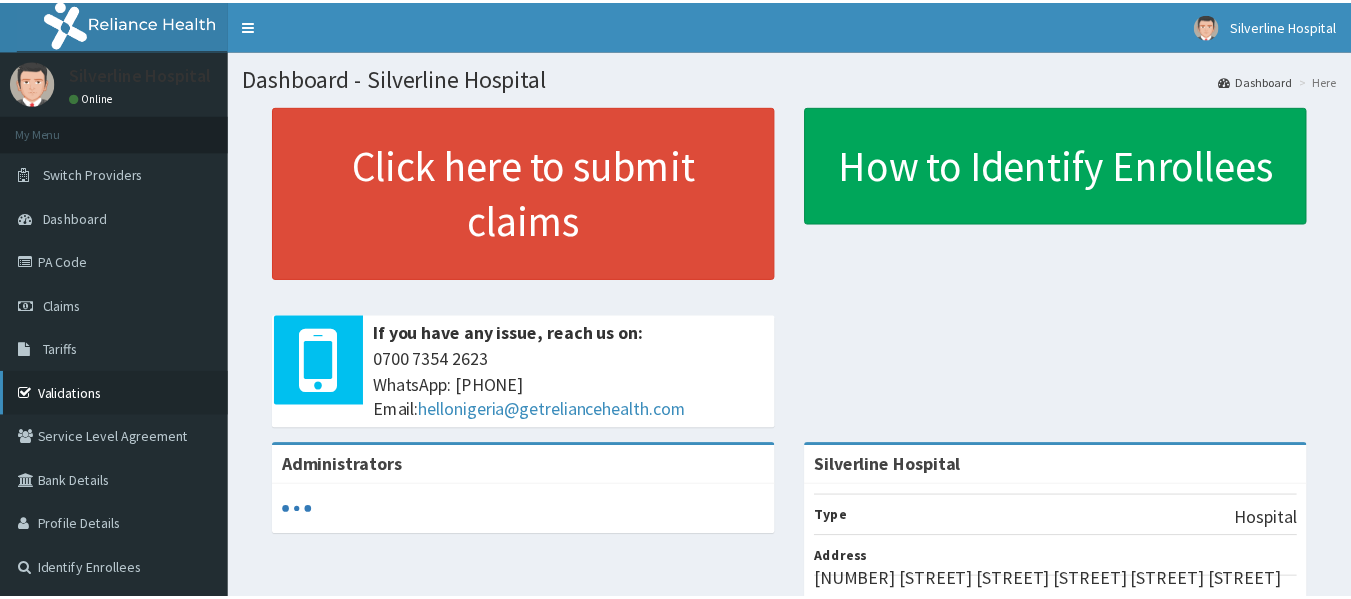 scroll, scrollTop: 0, scrollLeft: 0, axis: both 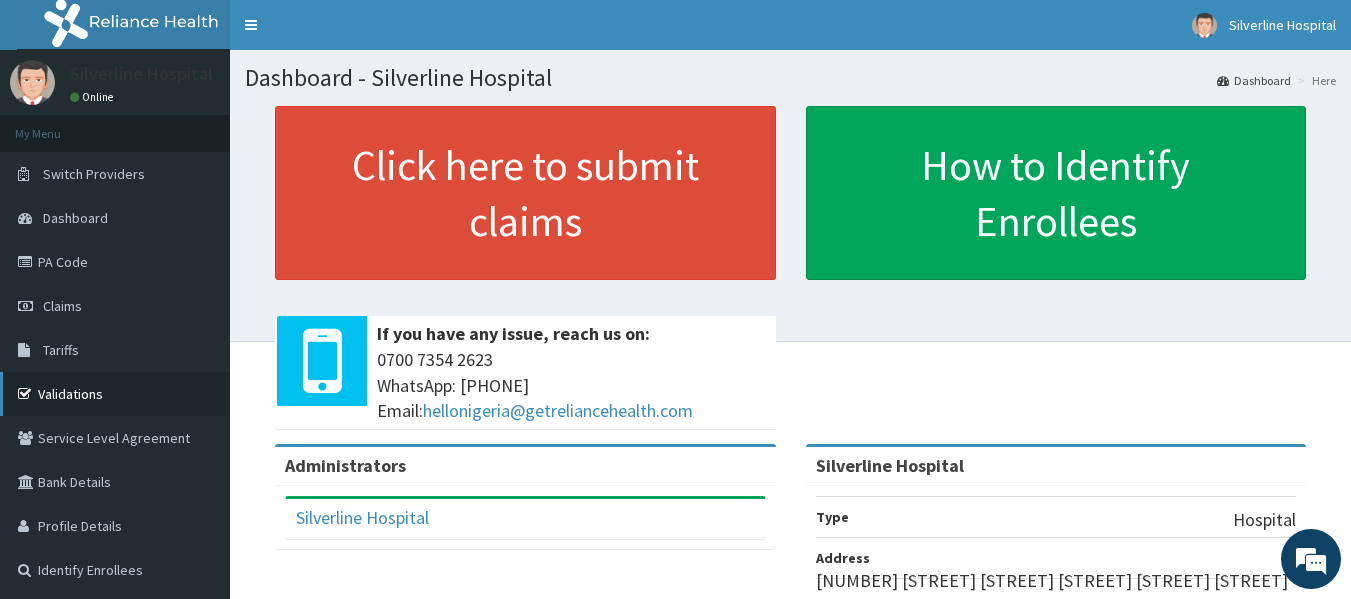 click on "Validations" at bounding box center (115, 394) 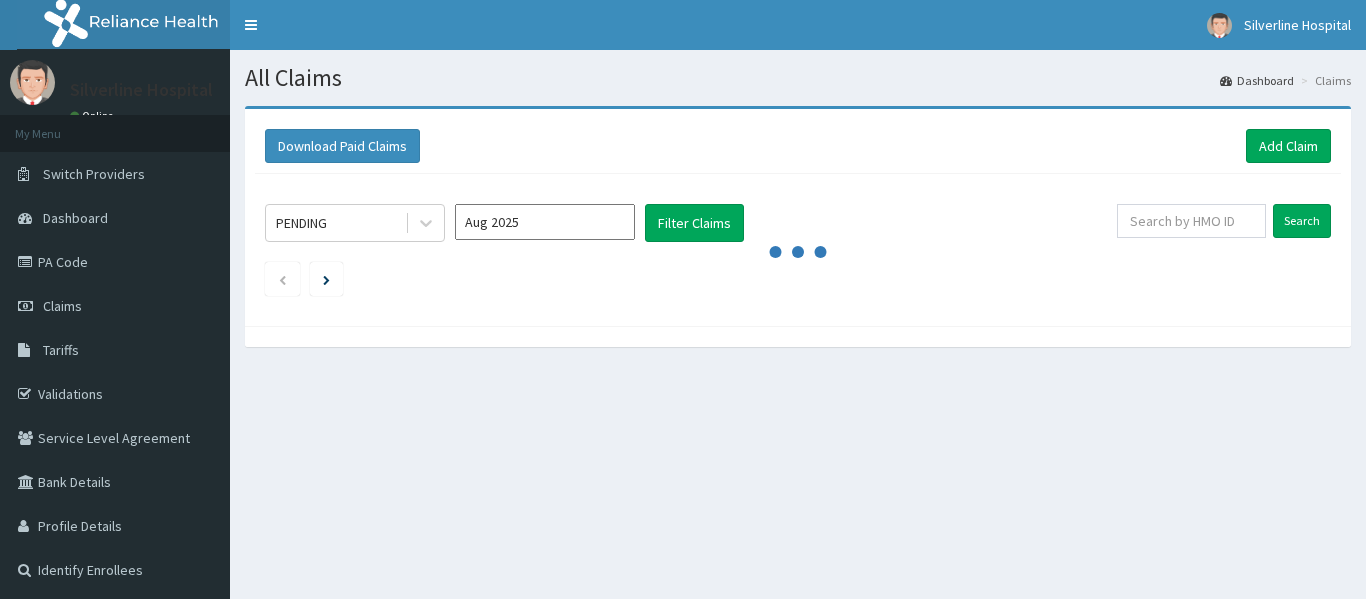 scroll, scrollTop: 0, scrollLeft: 0, axis: both 